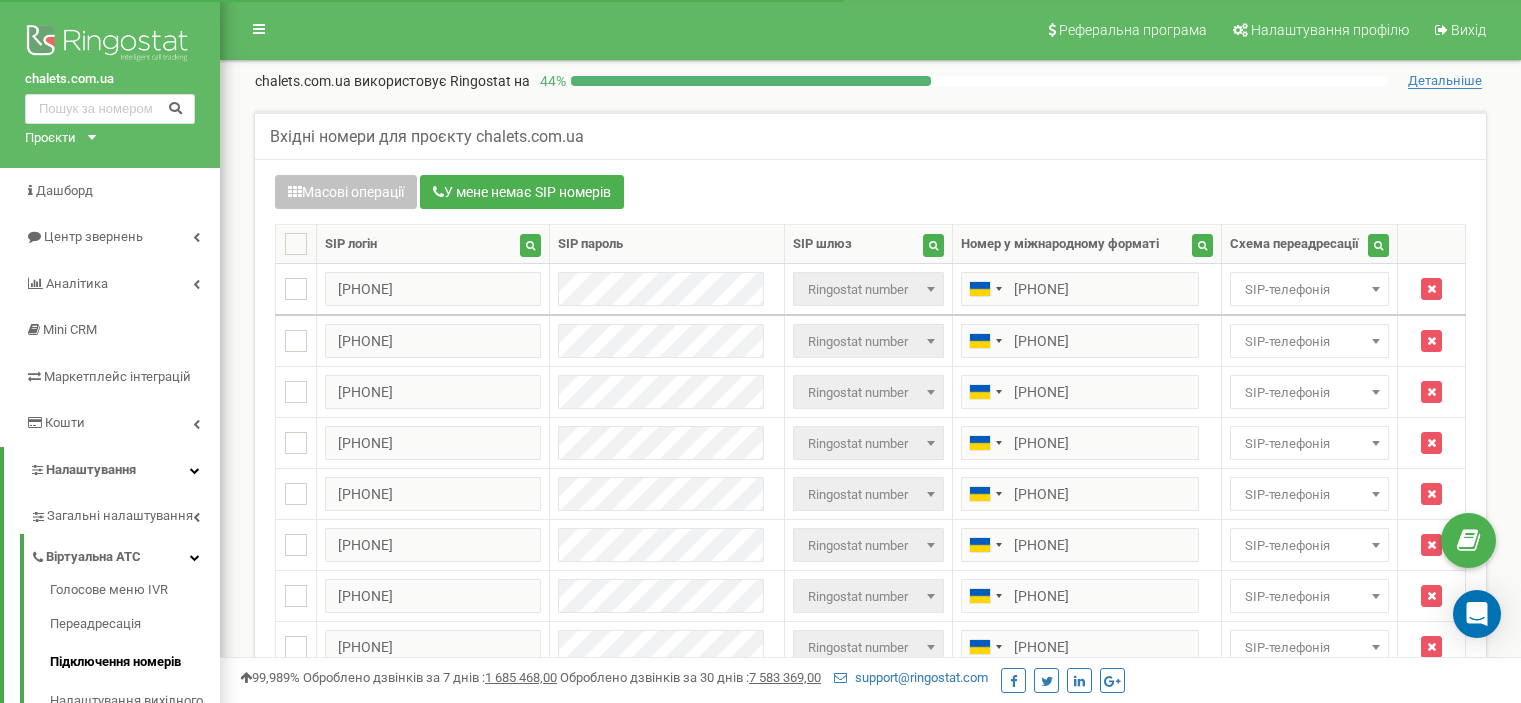 scroll, scrollTop: 0, scrollLeft: 0, axis: both 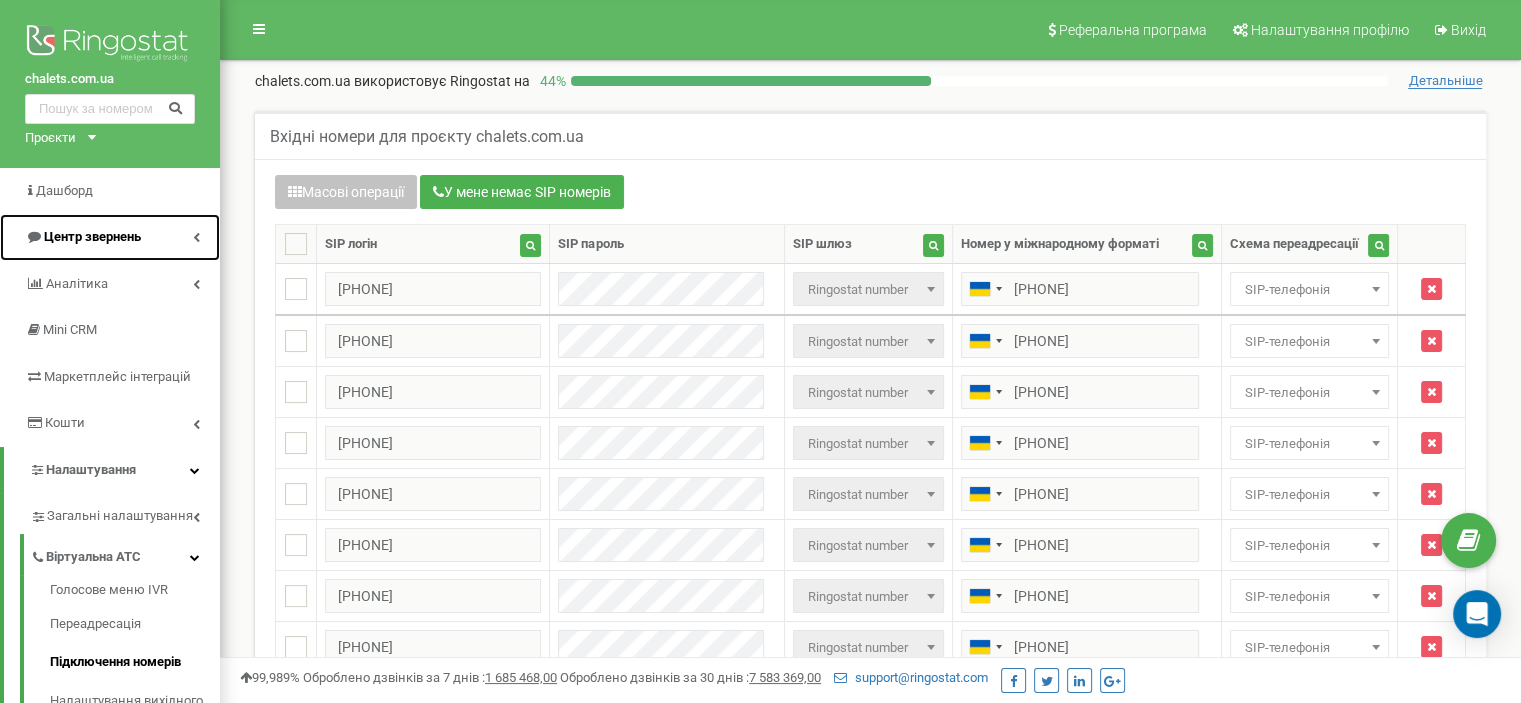 click on "Центр звернень" at bounding box center [110, 237] 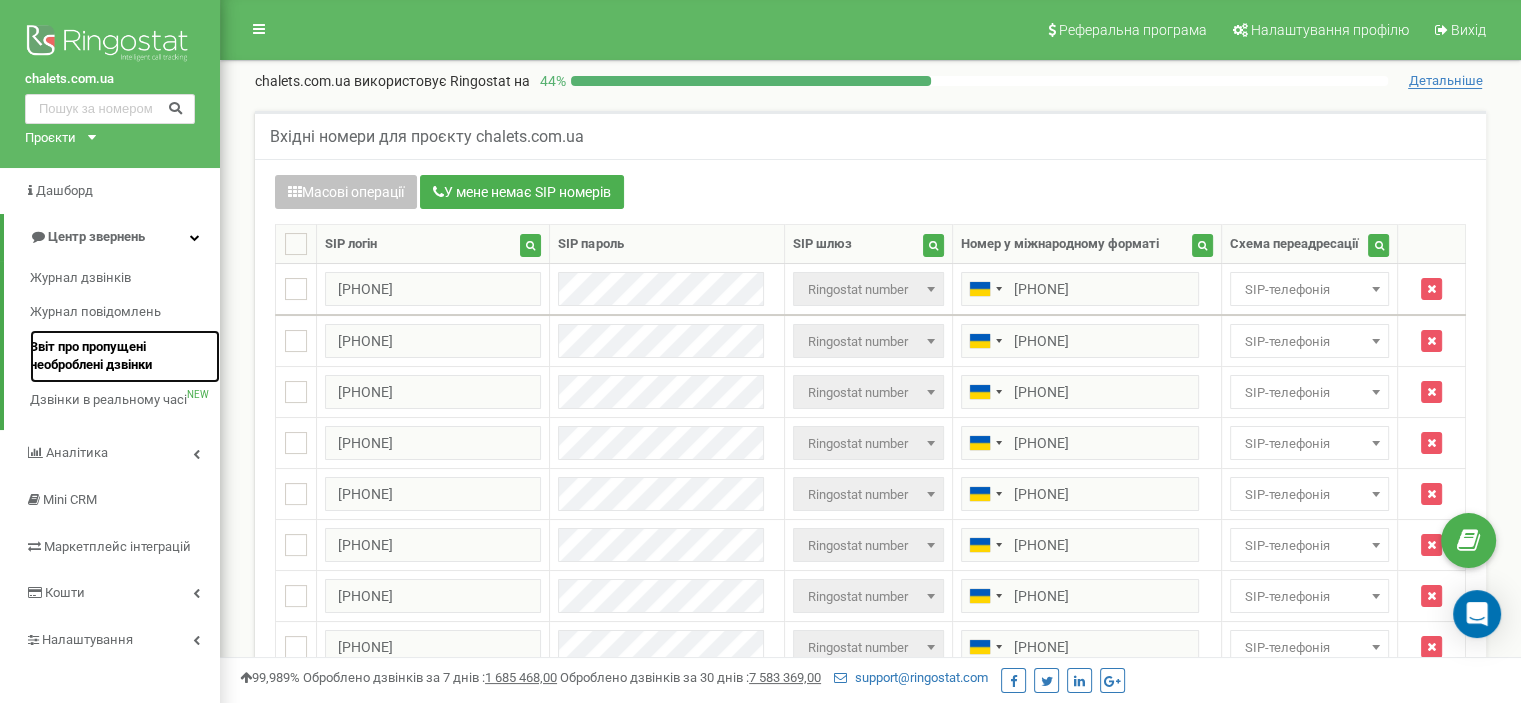 click on "Звіт про пропущені необроблені дзвінки" at bounding box center (120, 356) 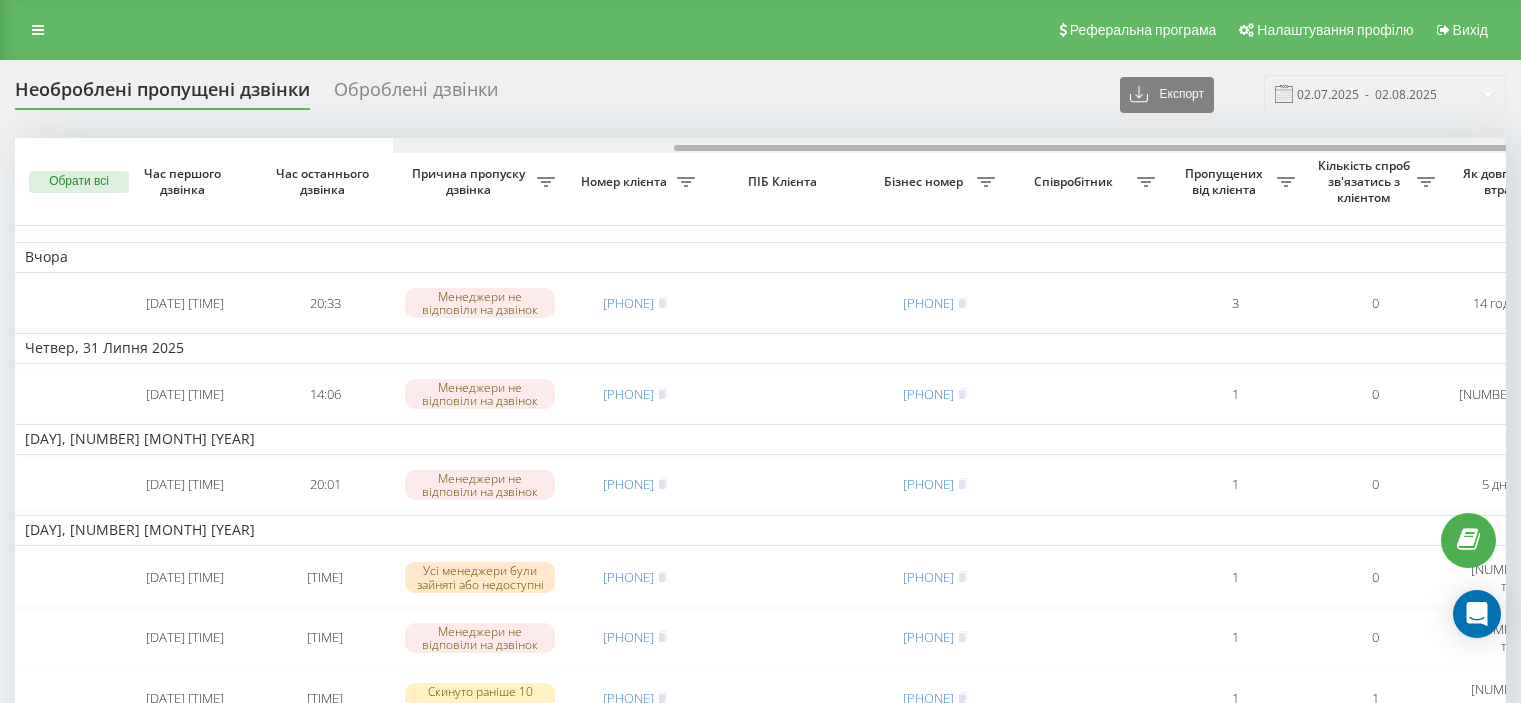 scroll, scrollTop: 0, scrollLeft: 0, axis: both 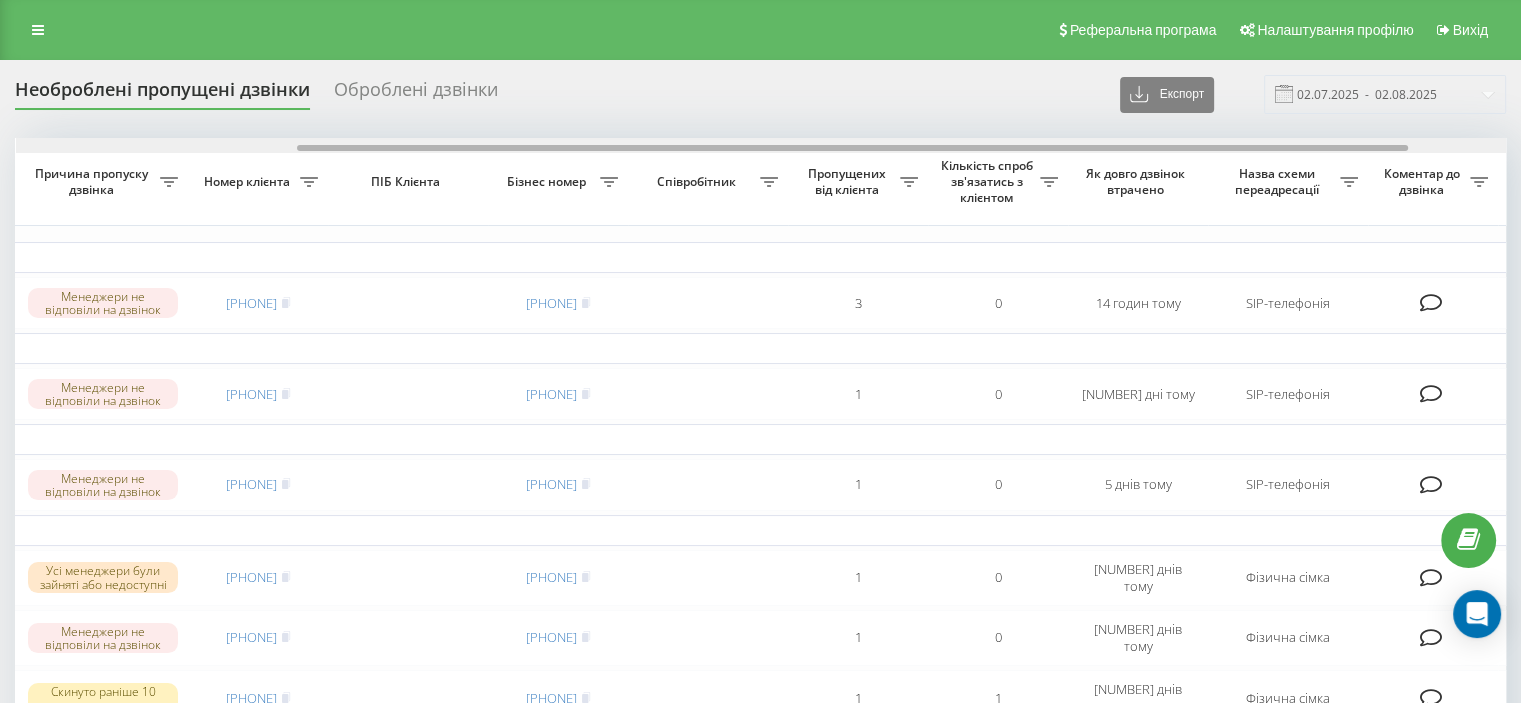 click on "Необроблені пропущені дзвінки Оброблені дзвінки Експорт .csv .xlsx 02.07.2025  -  02.08.2025 Обрати всі Час першого дзвінка Час останнього дзвінка Причина пропуску дзвінка Номер клієнта ПІБ Клієнта Бізнес номер Співробітник Пропущених від клієнта Кількість спроб зв'язатись з клієнтом Як довго дзвінок втрачено Назва схеми переадресації Коментар до дзвінка Вчора 2025-08-01 20:29:30 20:33 Менеджери не відповіли на дзвінок 380963679048 380738314462 3 0 14 годин тому SIP-телефонія Обробити Не вдалося зв'язатися Зв'язався з клієнтом за допомогою іншого каналу Інший варіант Четвер, 31 Липня 2025 14:06 1 0" at bounding box center (760, 741) 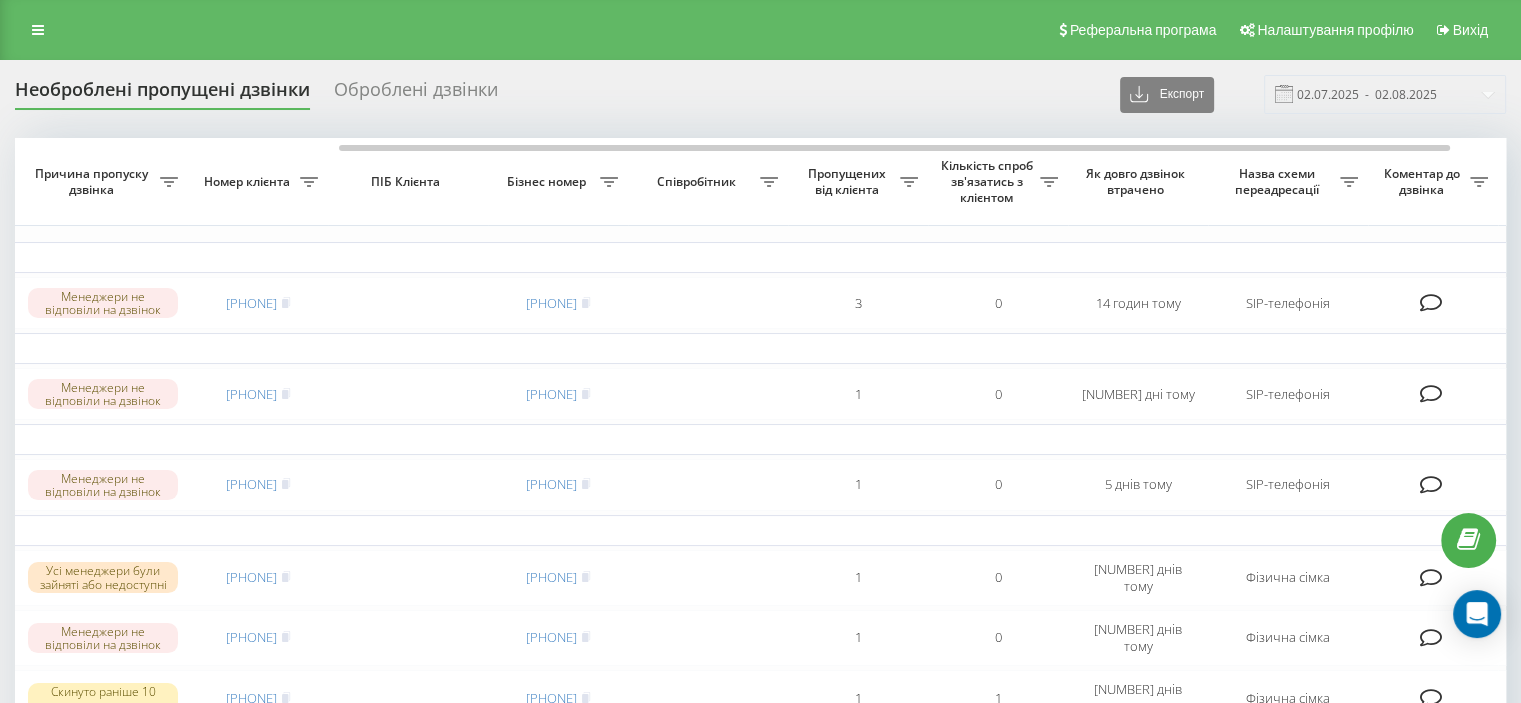 scroll, scrollTop: 0, scrollLeft: 401, axis: horizontal 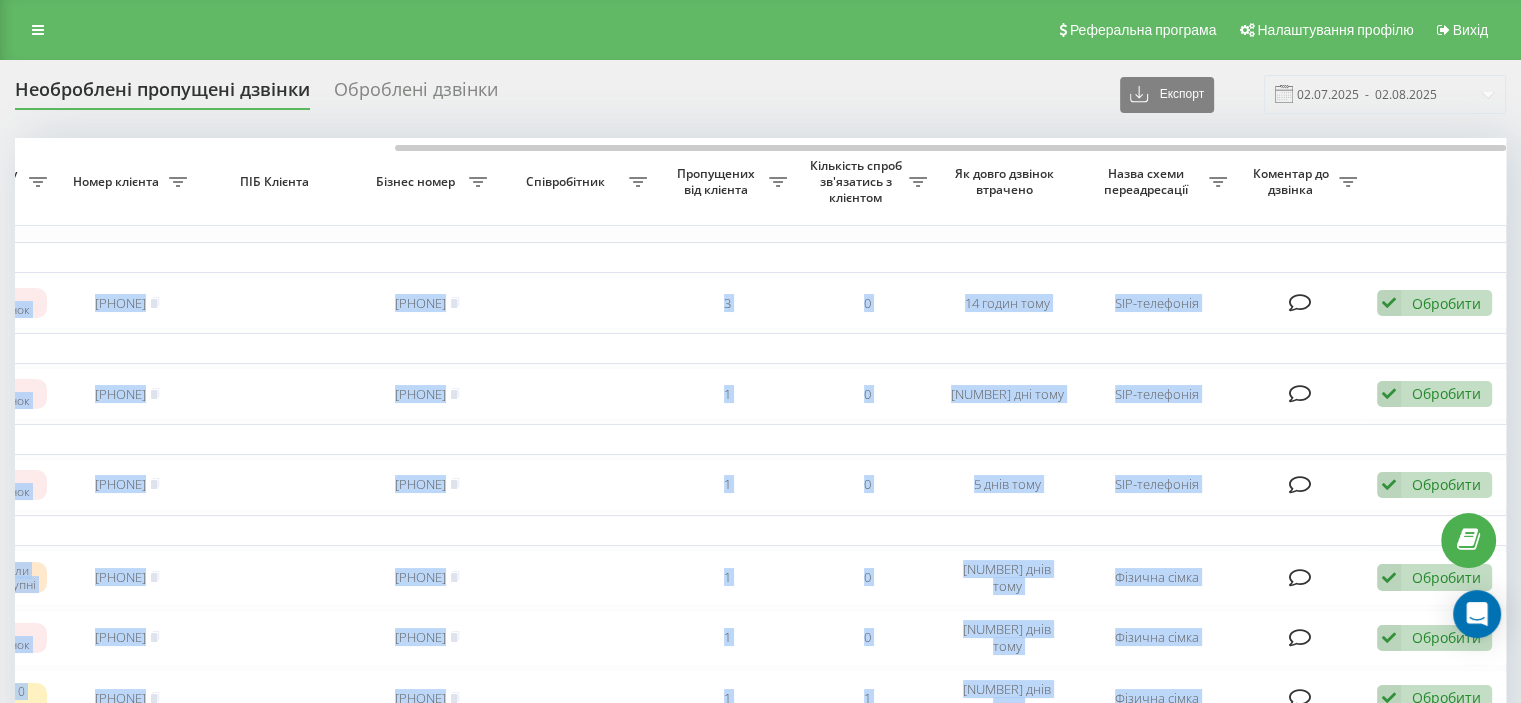 drag, startPoint x: 1306, startPoint y: 143, endPoint x: 1371, endPoint y: 134, distance: 65.62012 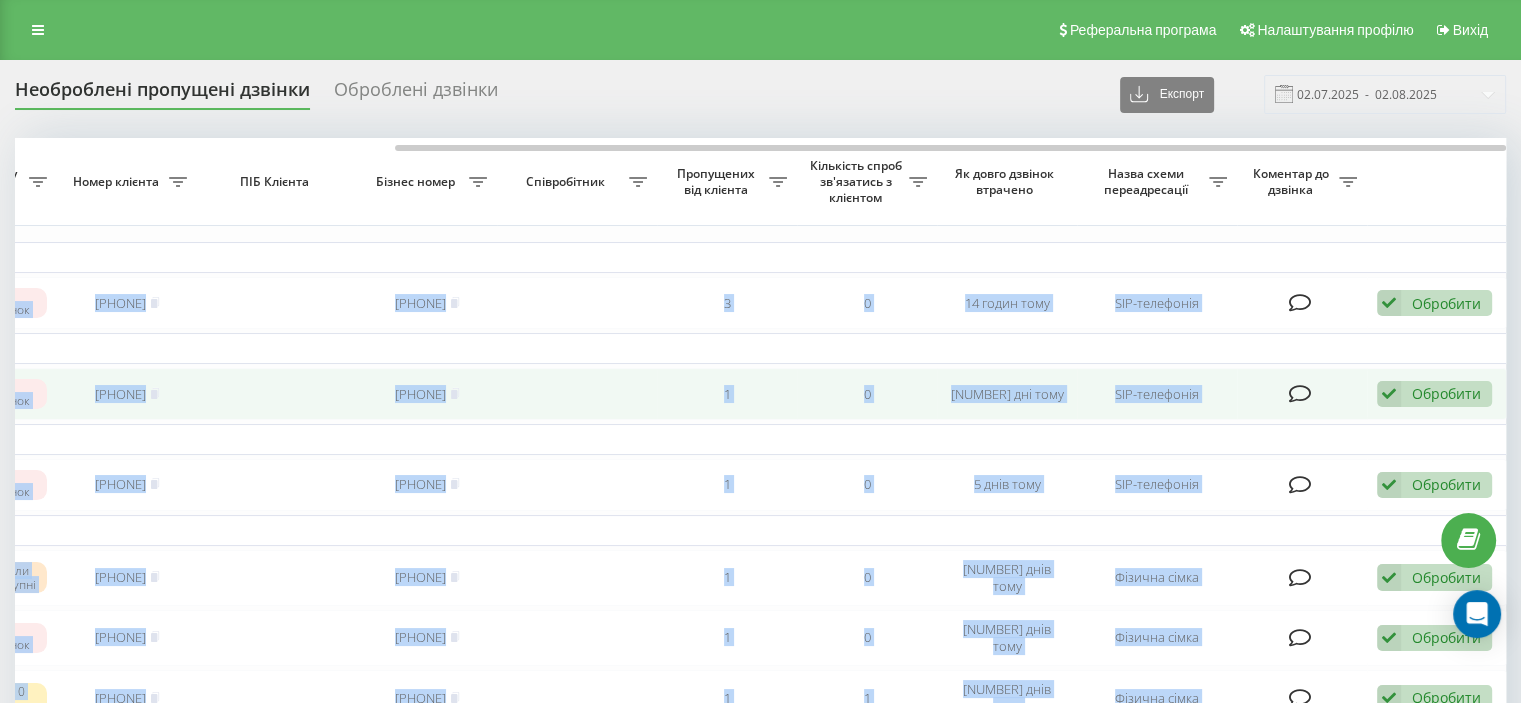 click on "Обробити" at bounding box center [1446, 393] 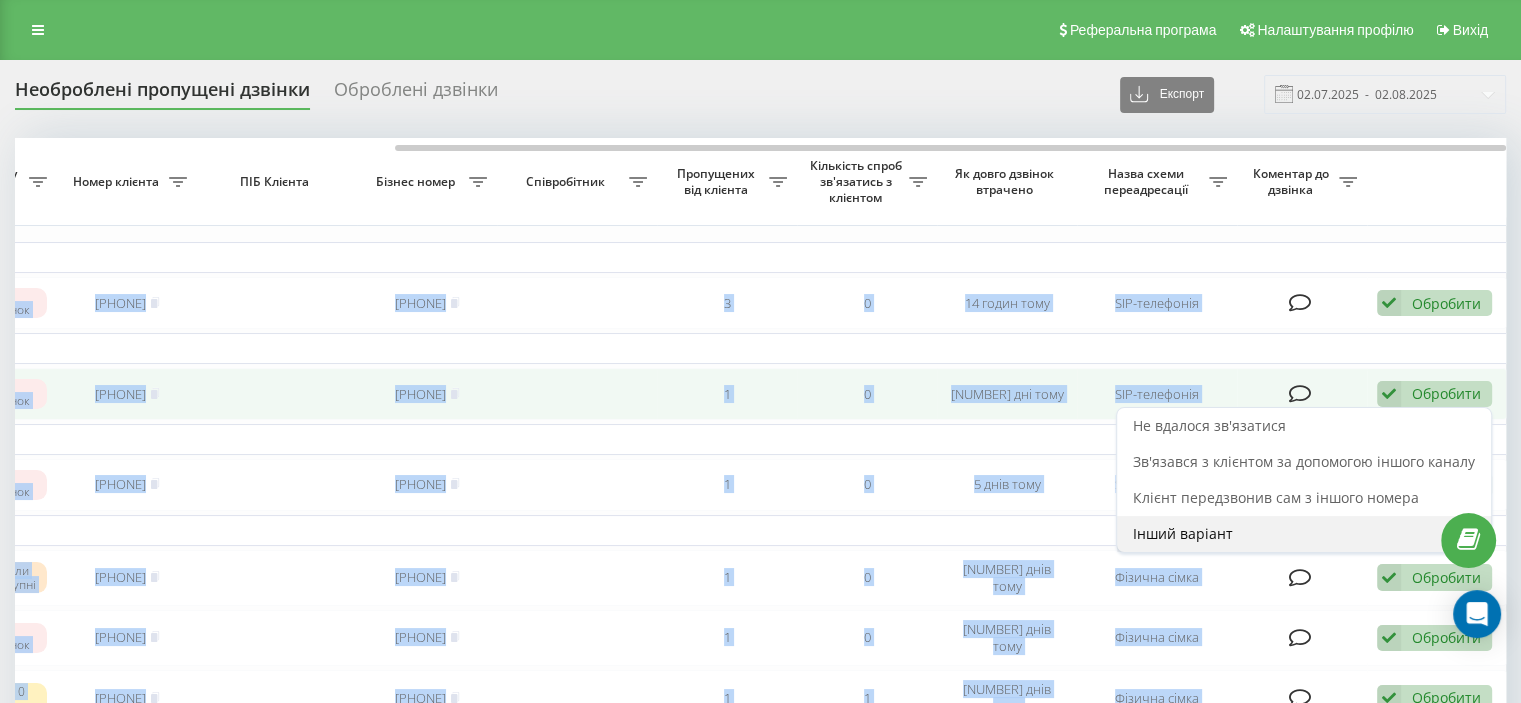 click on "Інший варіант" at bounding box center [1183, 533] 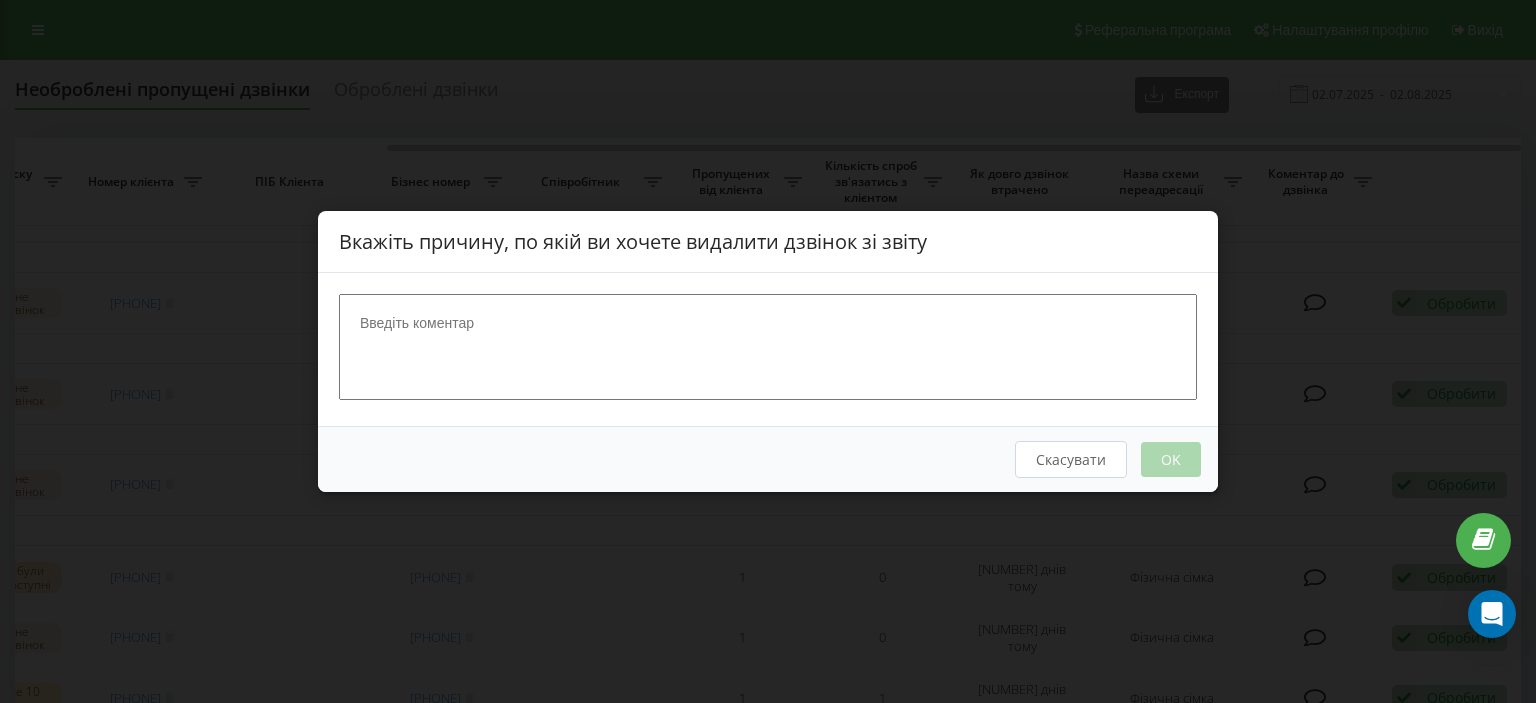 click at bounding box center (768, 347) 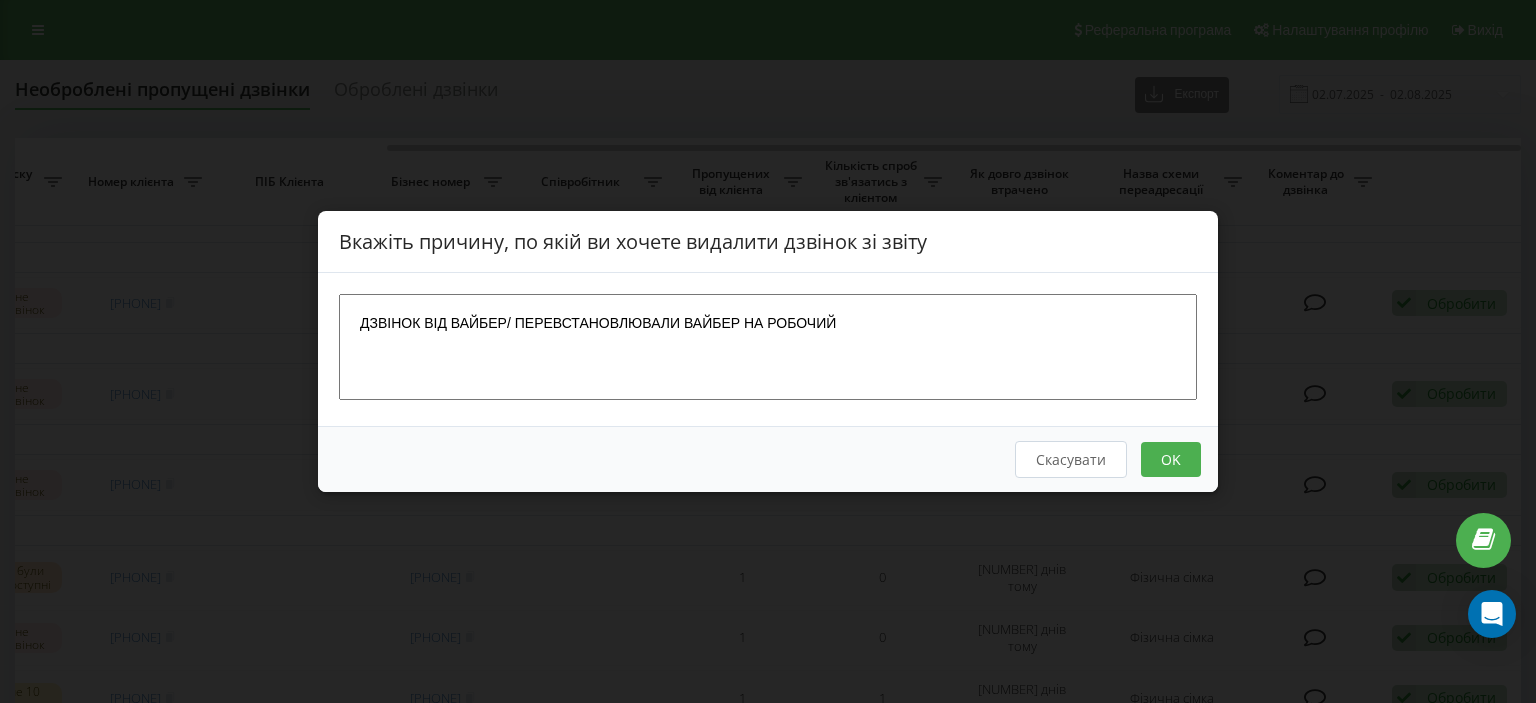 type on "ДЗВІНОК ВІД ВАЙБЕР/ ПЕРЕВСТАНОВЛЮВАЛИ ВАЙБЕР НА РОБОЧИЙ" 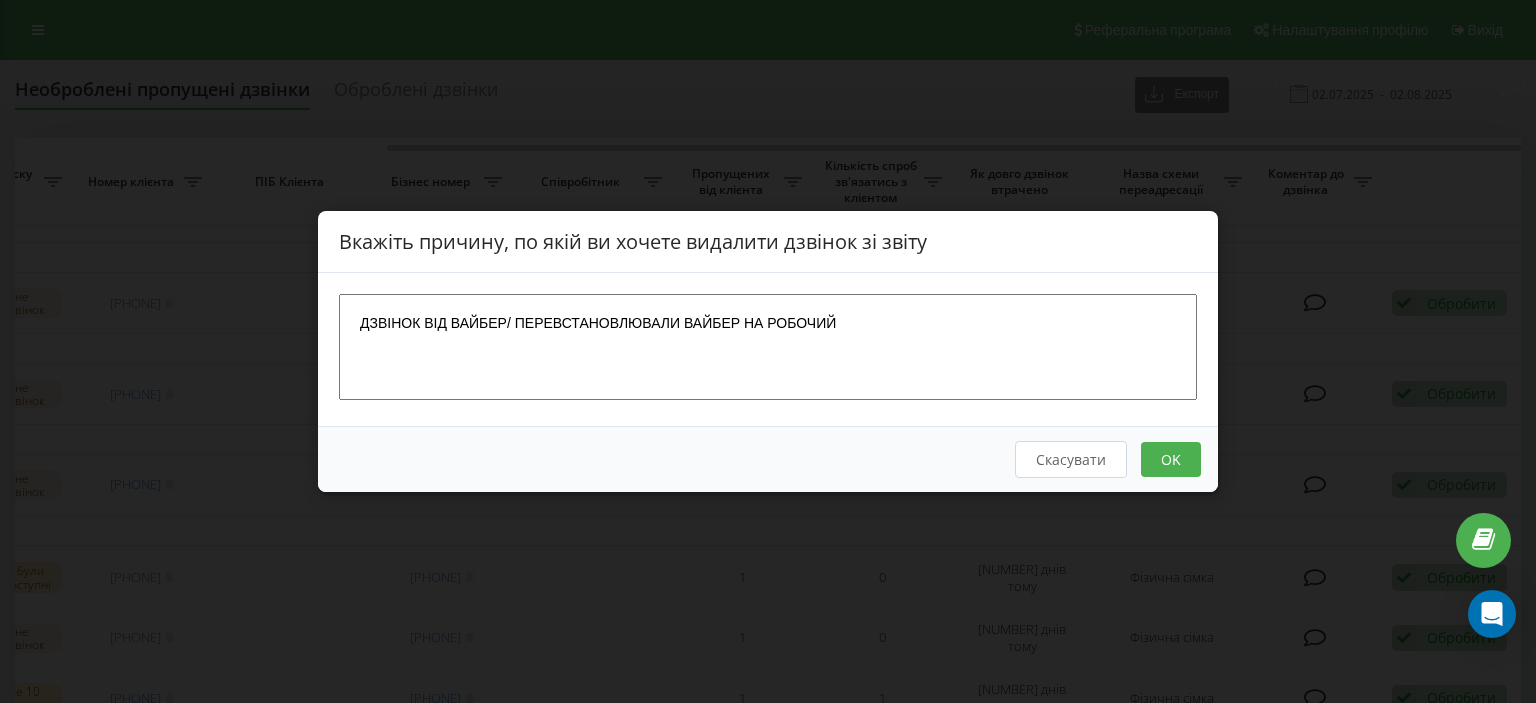 click on "OK" at bounding box center [1171, 459] 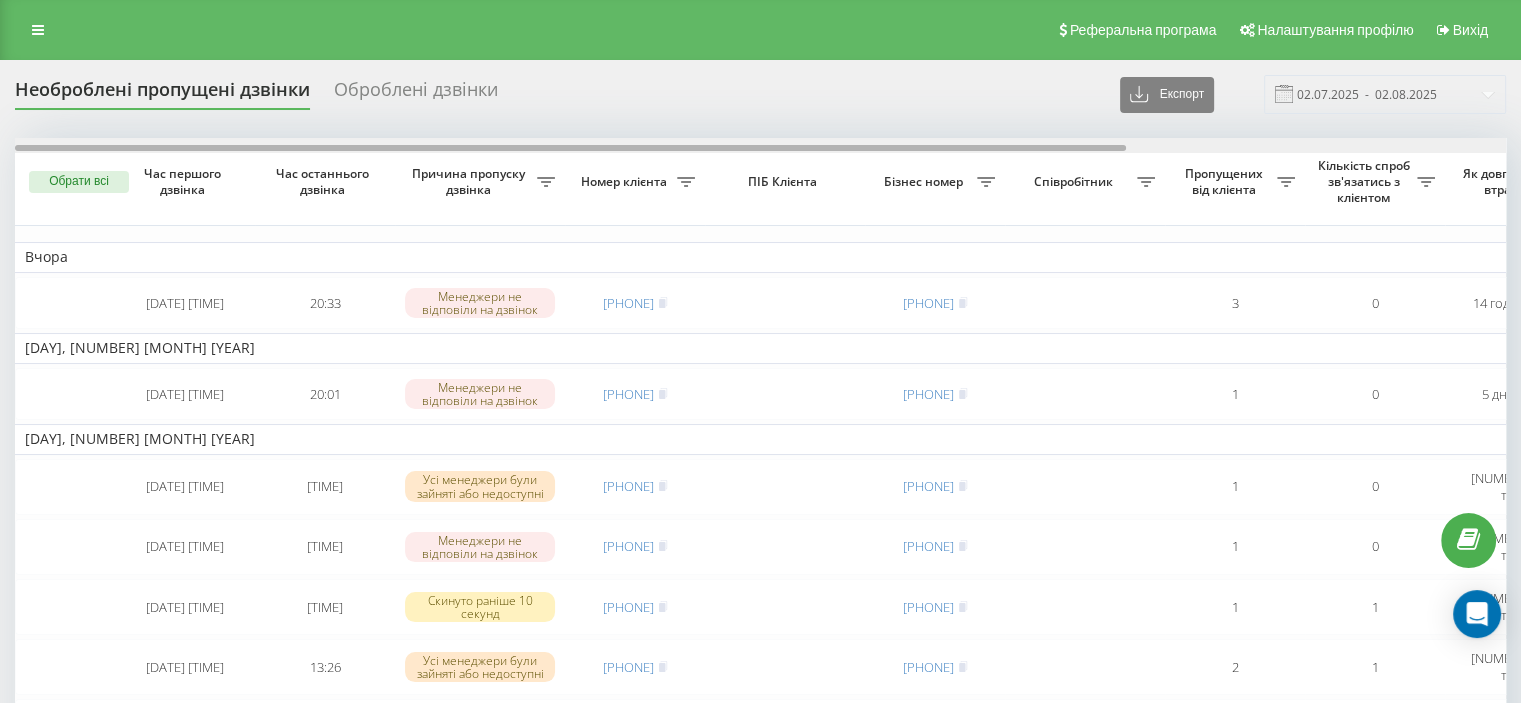 drag, startPoint x: 491, startPoint y: 145, endPoint x: 404, endPoint y: 148, distance: 87.05171 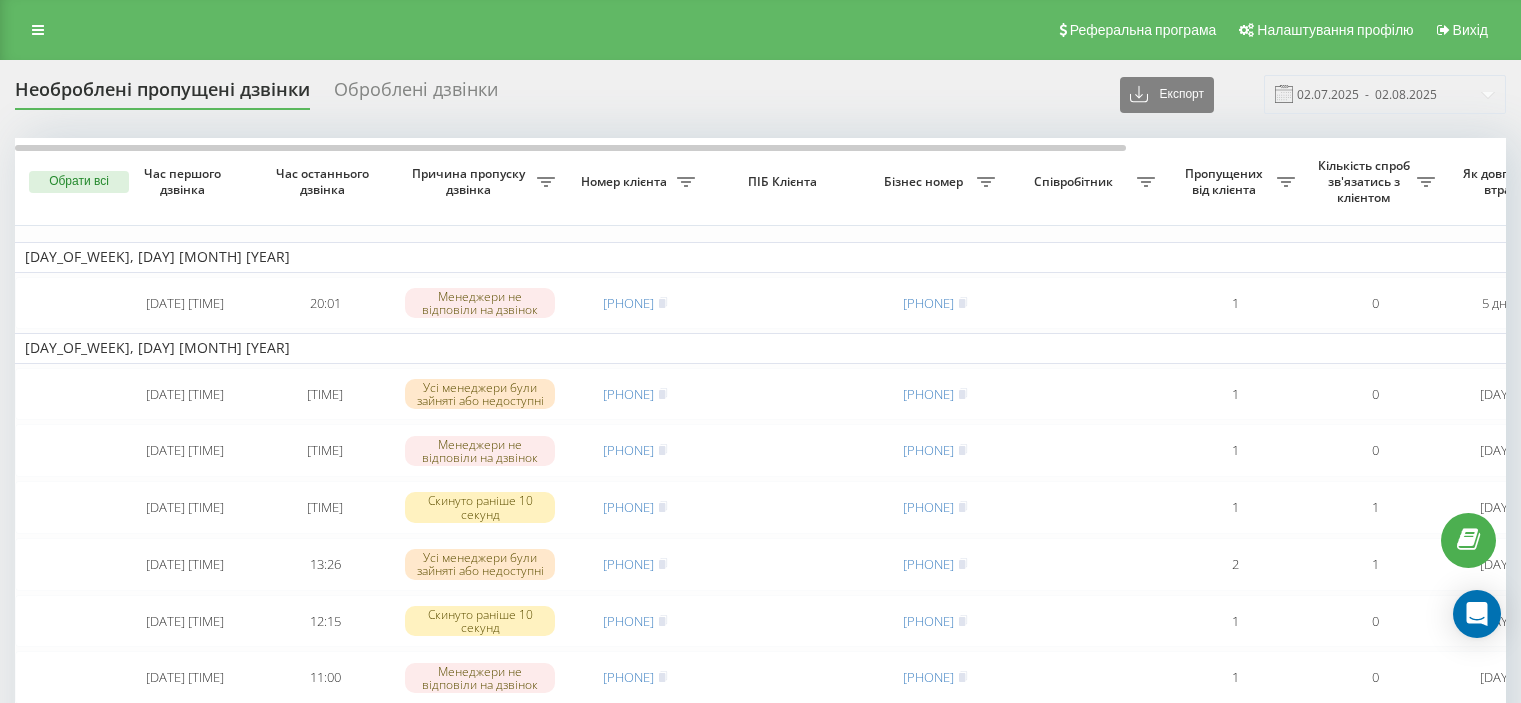 scroll, scrollTop: 0, scrollLeft: 0, axis: both 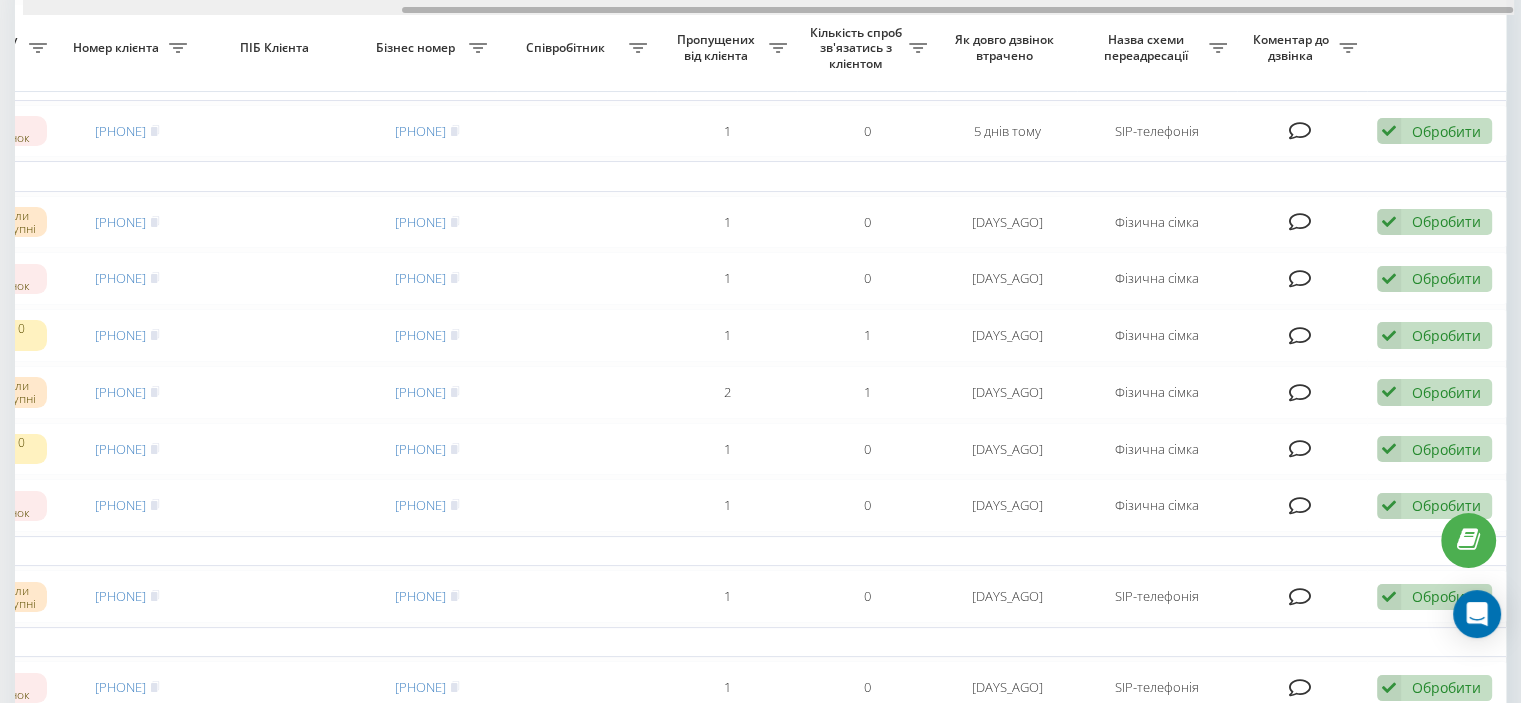 drag, startPoint x: 728, startPoint y: 7, endPoint x: 1244, endPoint y: -29, distance: 517.2543 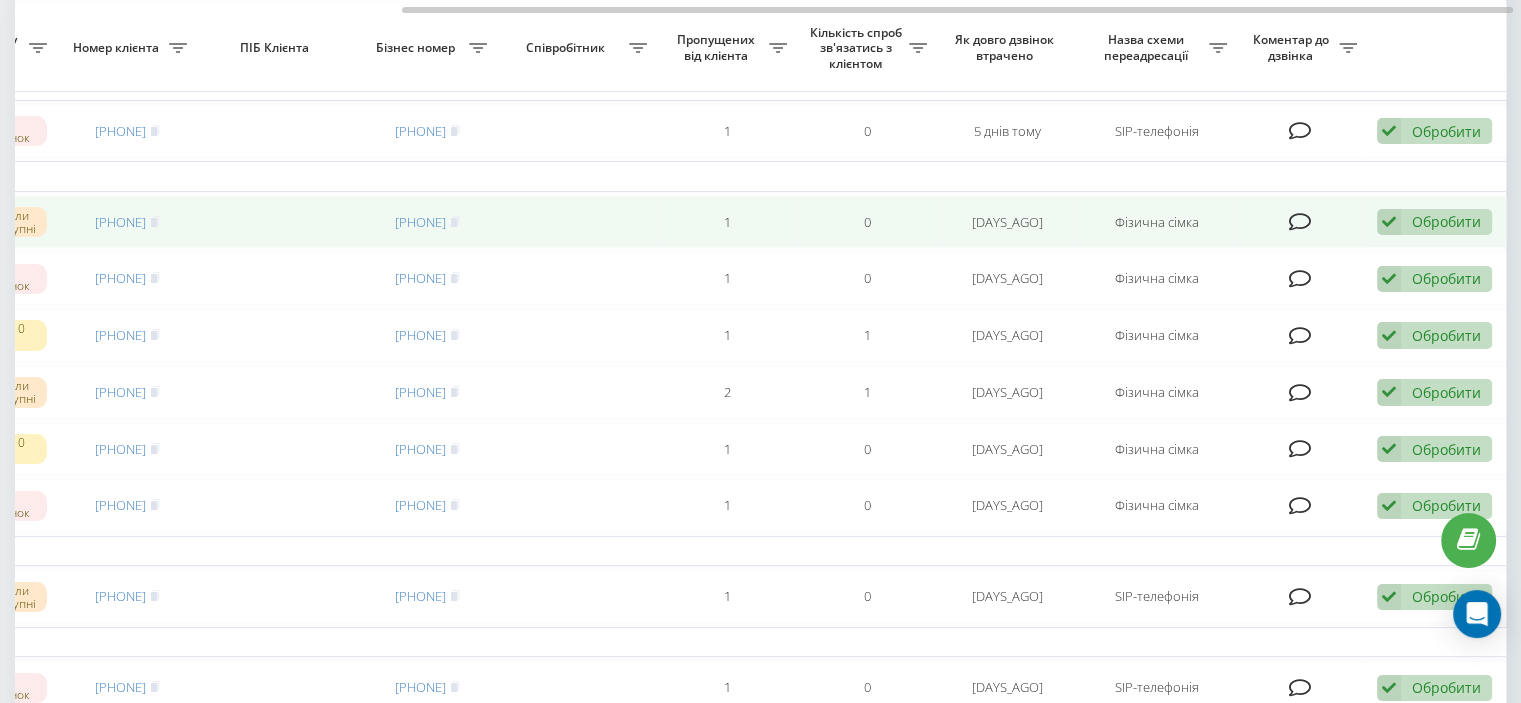 click on "Обробити" at bounding box center (1446, 221) 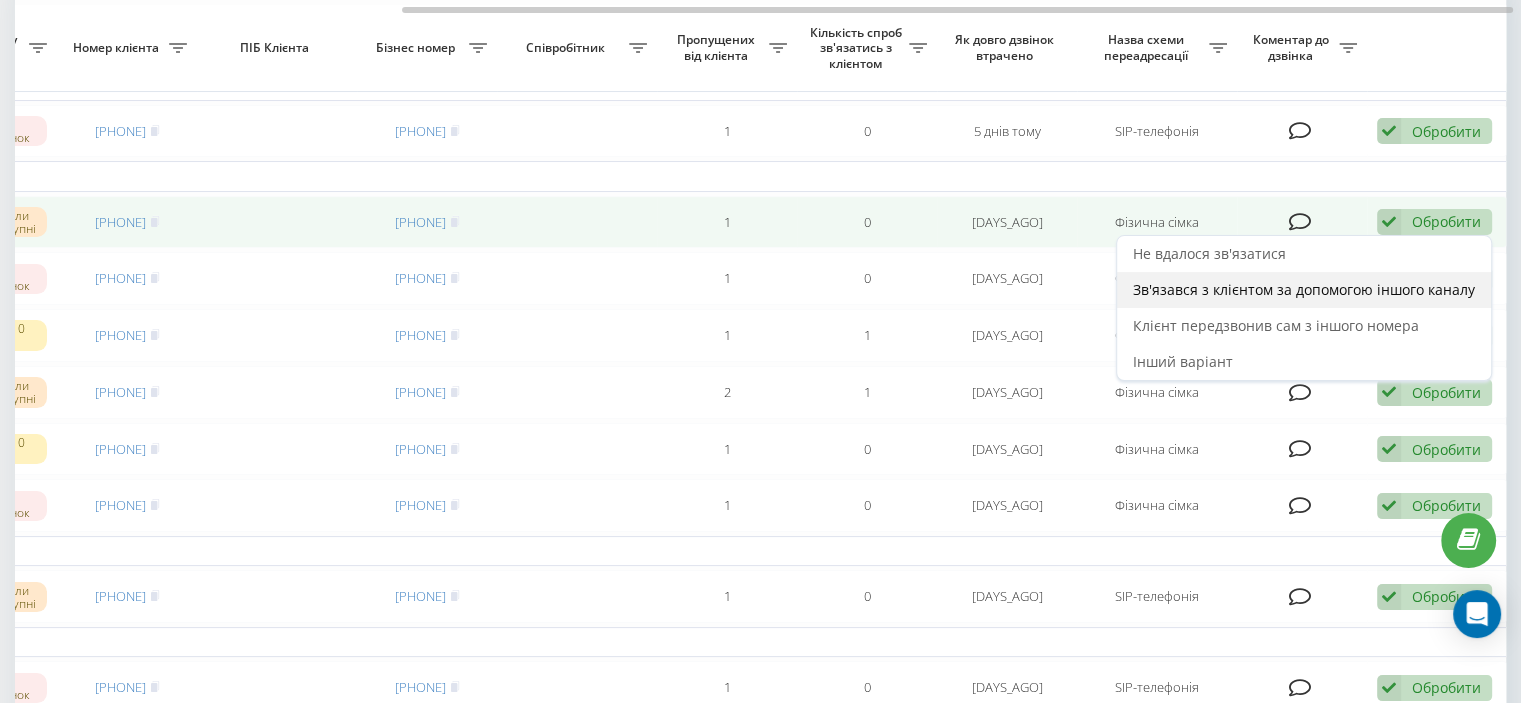 click on "Зв'язався з клієнтом за допомогою іншого каналу" at bounding box center (1304, 289) 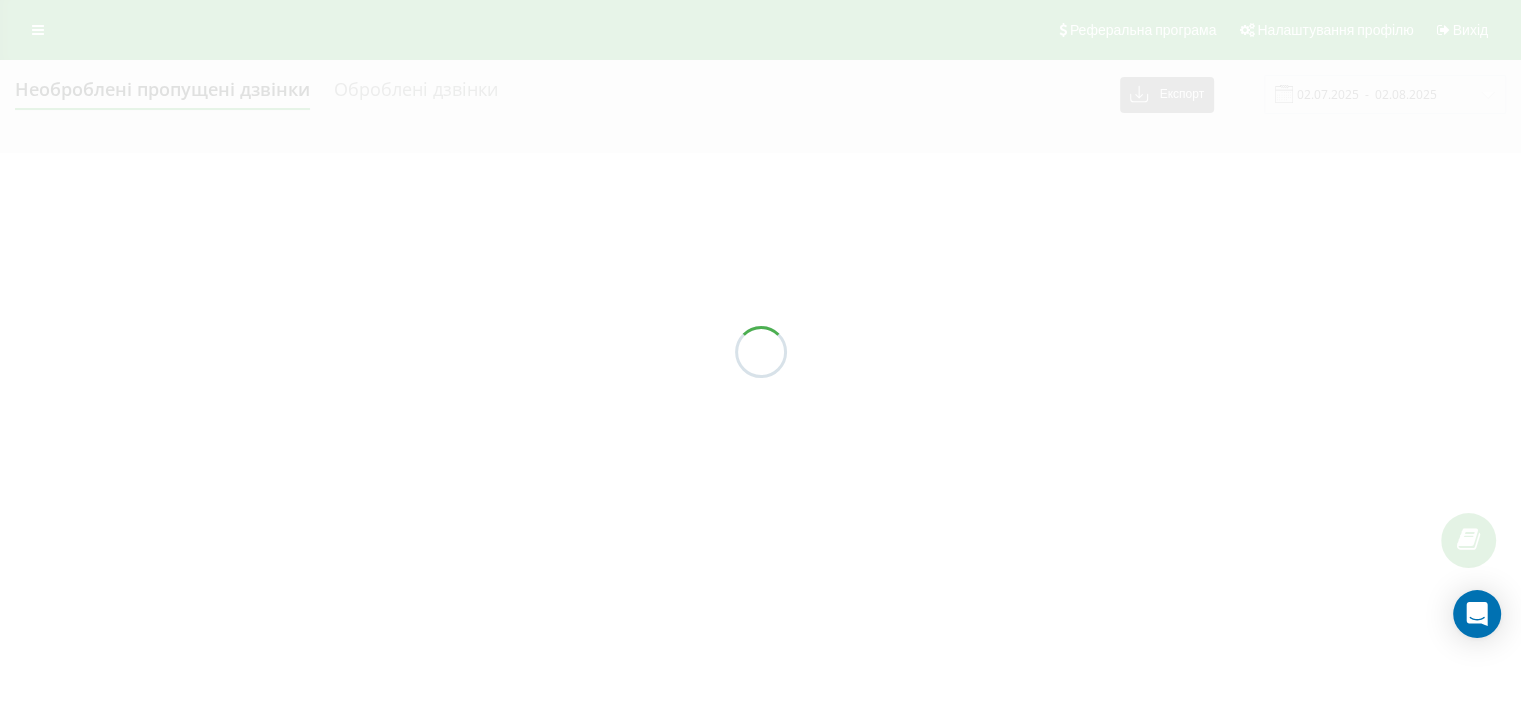 scroll, scrollTop: 0, scrollLeft: 0, axis: both 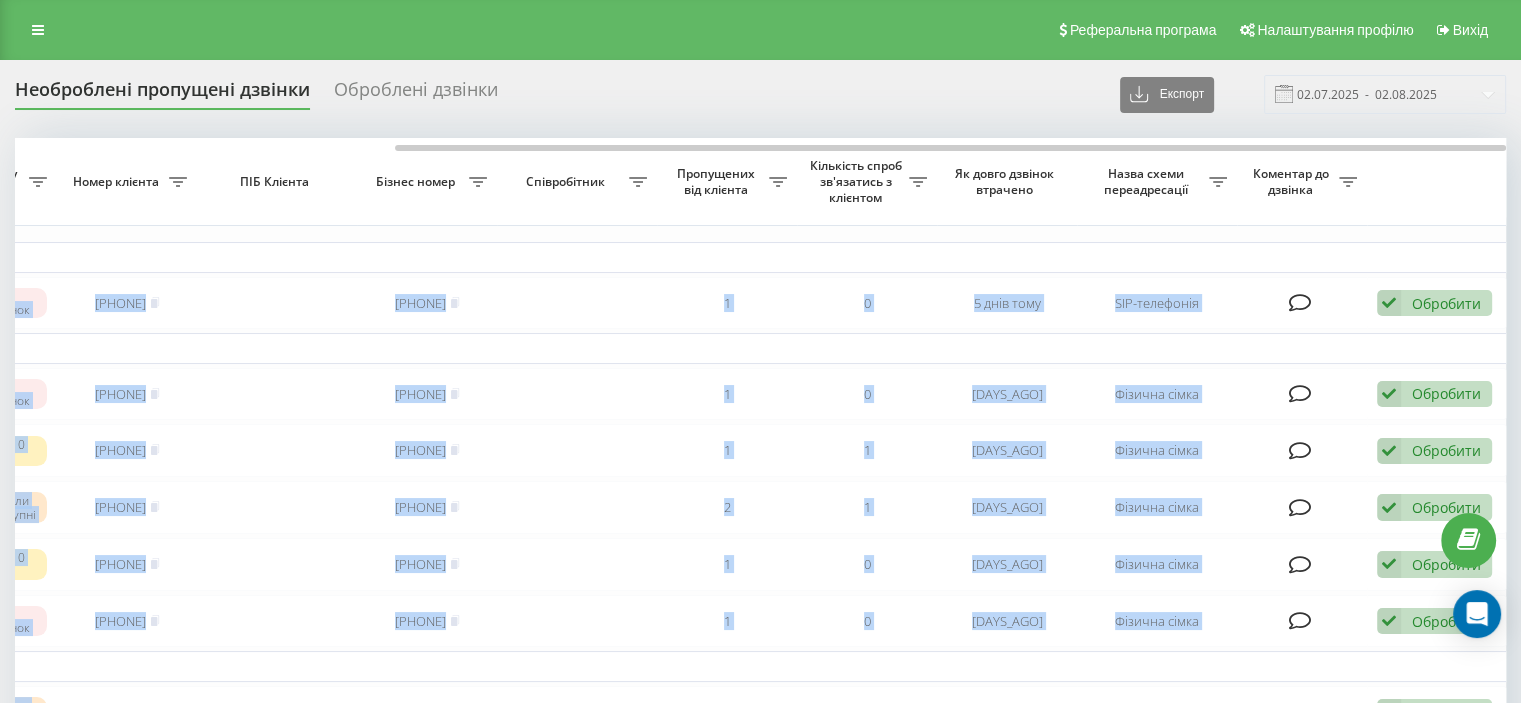 drag, startPoint x: 1083, startPoint y: 143, endPoint x: 1280, endPoint y: 135, distance: 197.16237 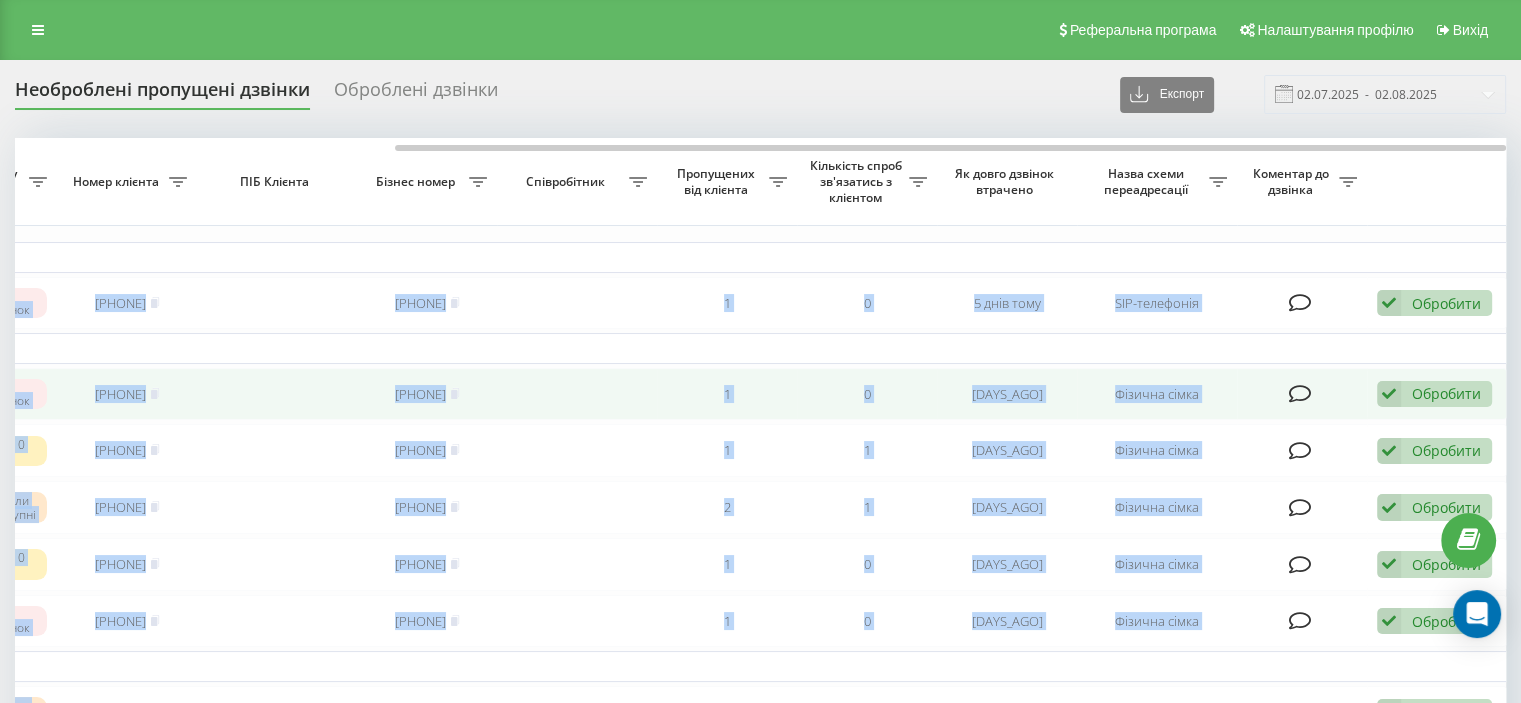 click on "Обробити" at bounding box center [1446, 393] 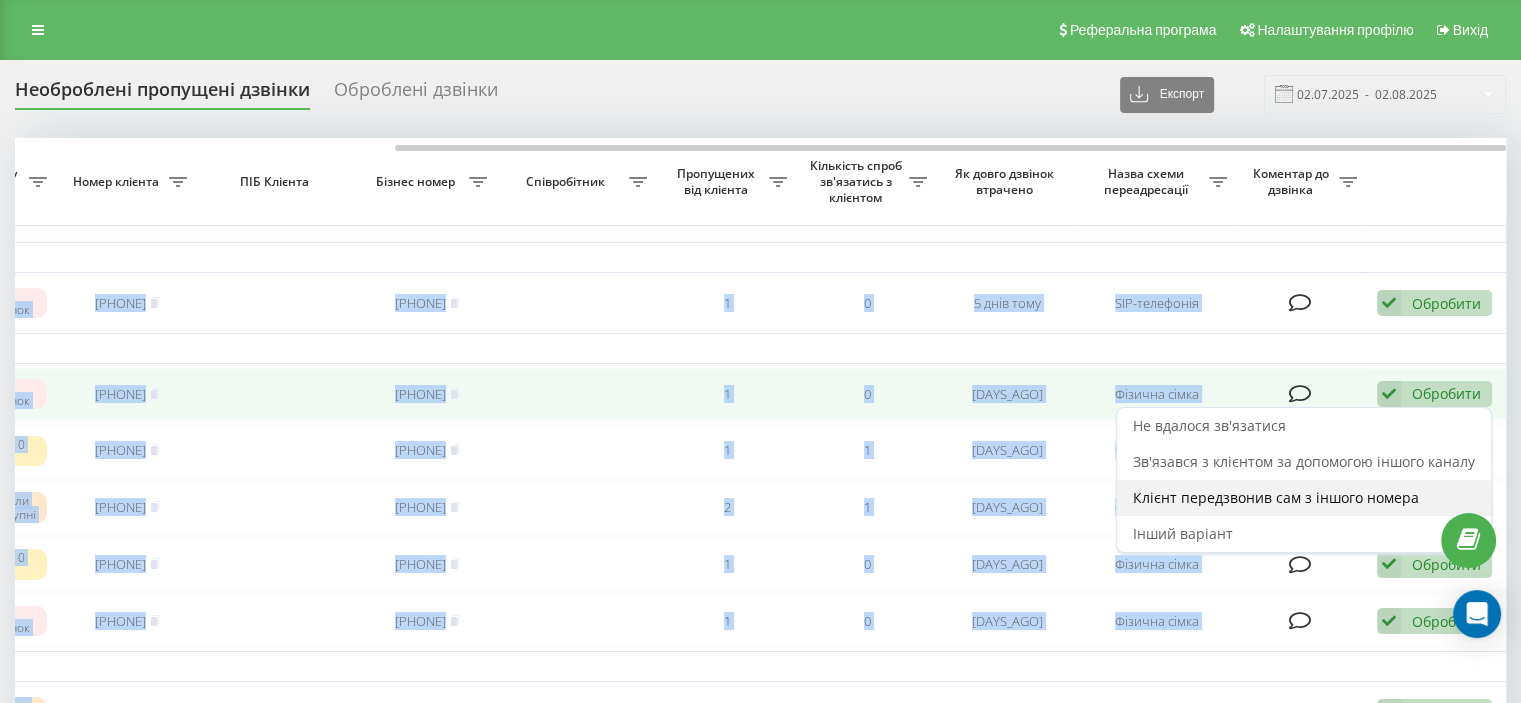 click on "Клієнт передзвонив сам з іншого номера" at bounding box center (1276, 497) 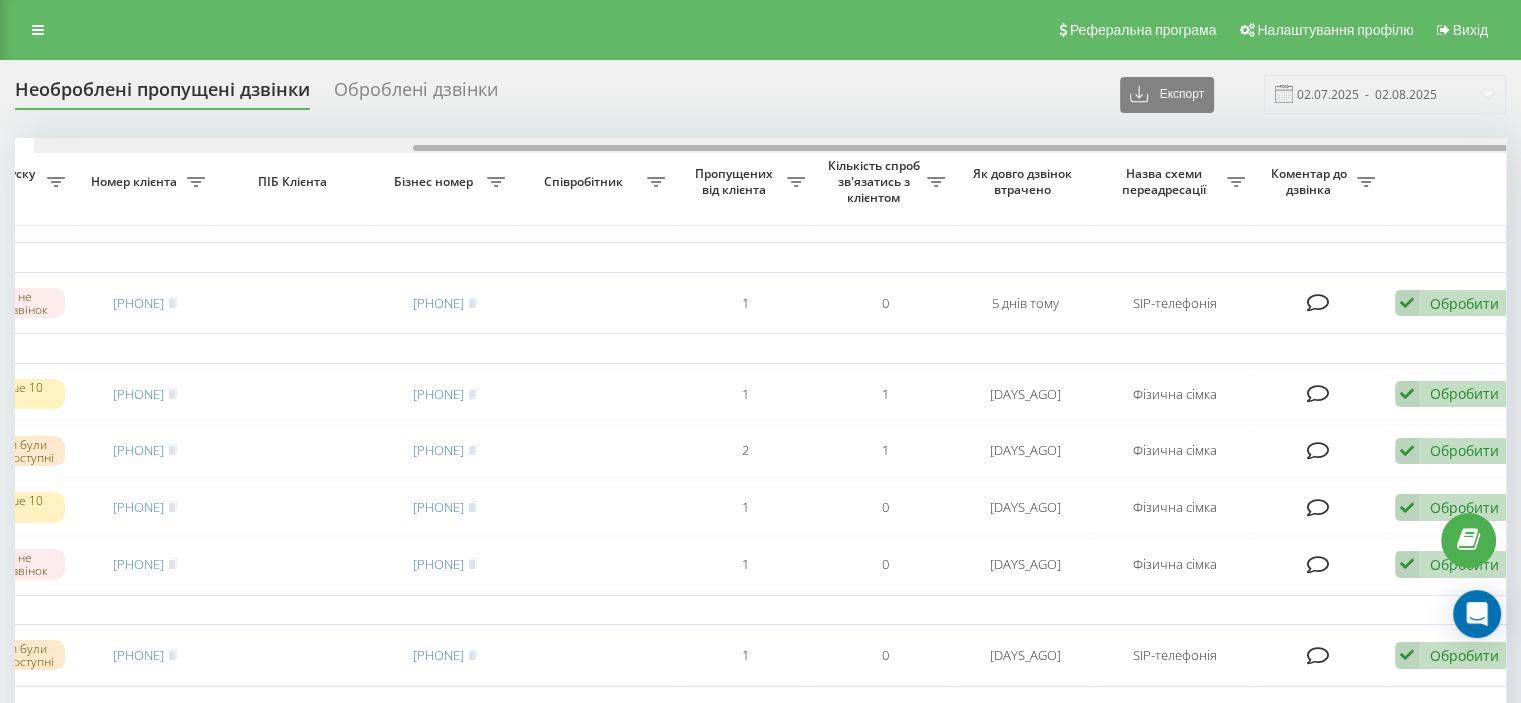 scroll, scrollTop: 0, scrollLeft: 508, axis: horizontal 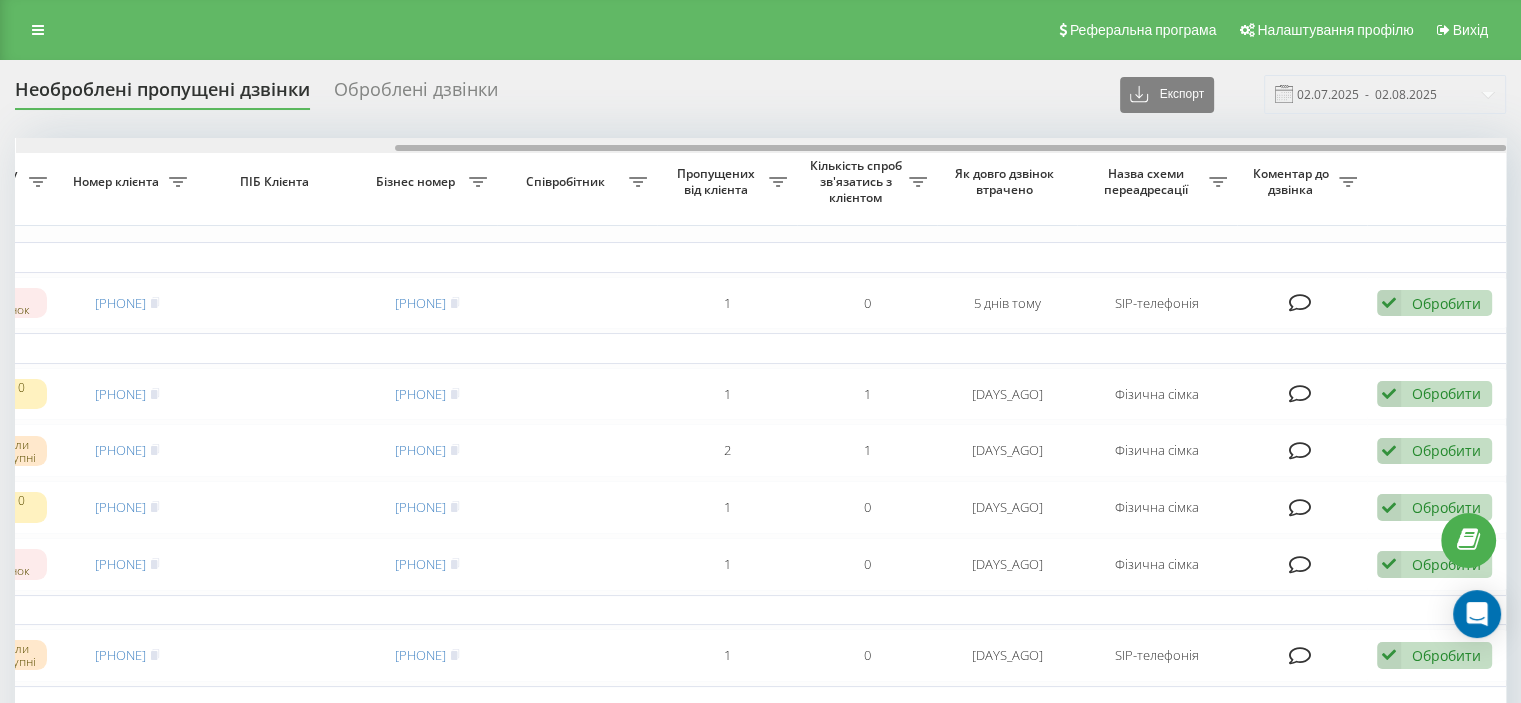 drag, startPoint x: 1109, startPoint y: 144, endPoint x: 1510, endPoint y: 219, distance: 407.95343 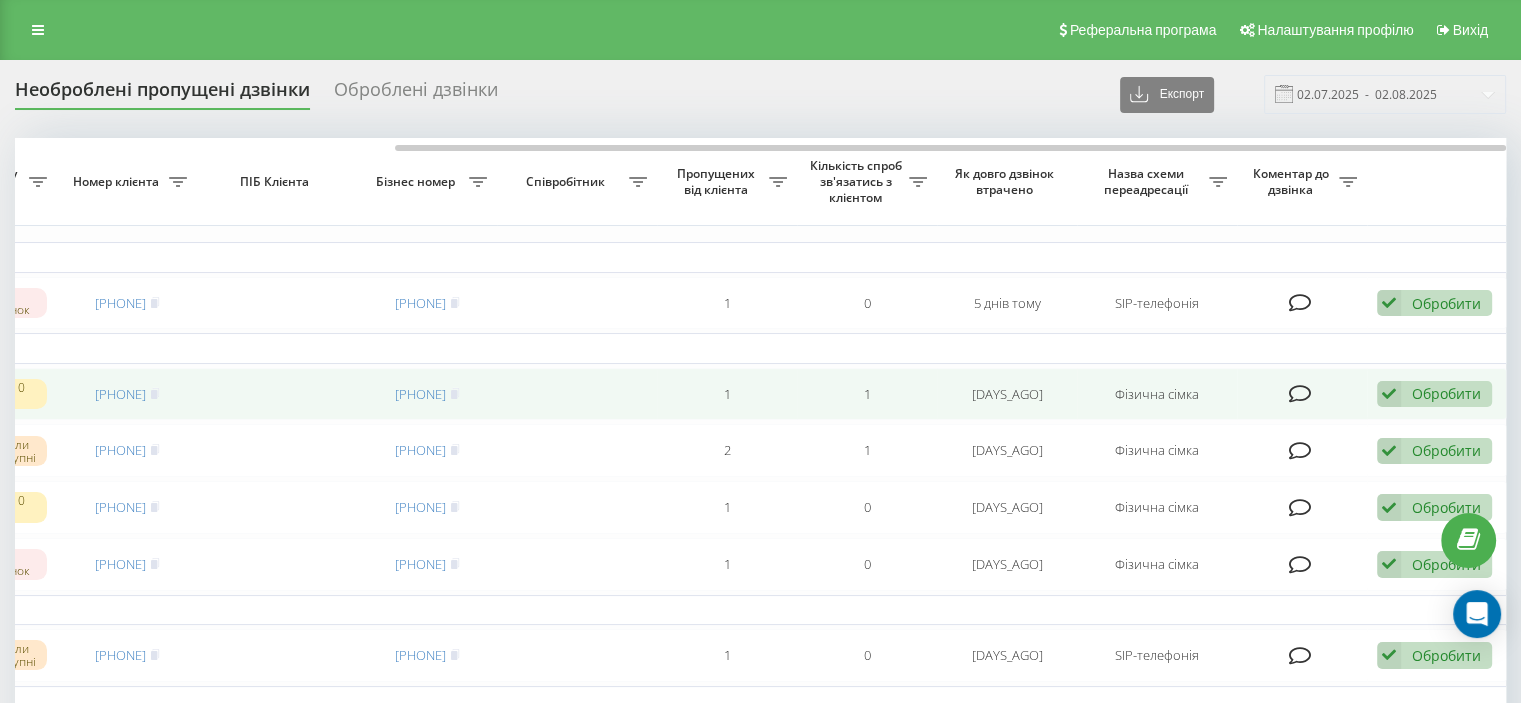 click on "Обробити" at bounding box center (1446, 393) 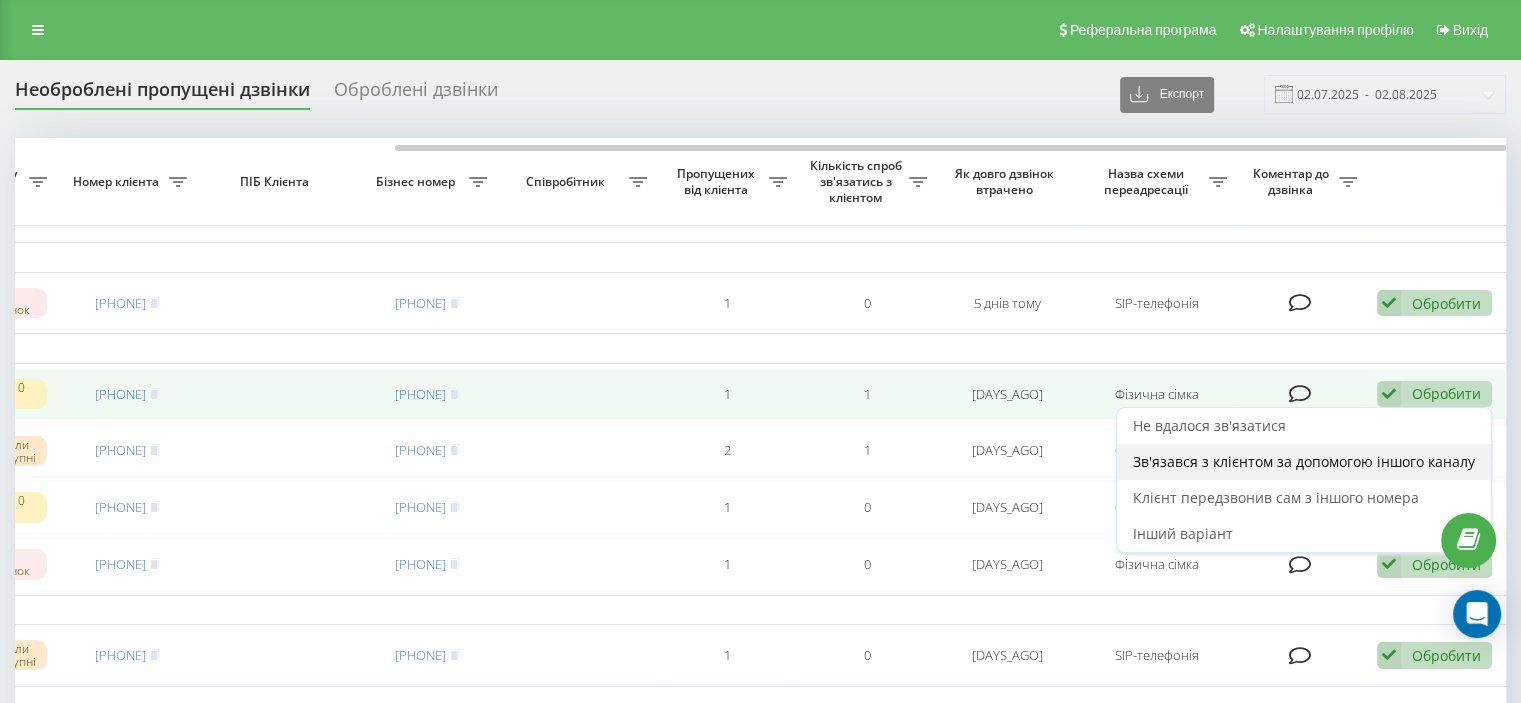 click on "Зв'язався з клієнтом за допомогою іншого каналу" at bounding box center (1304, 462) 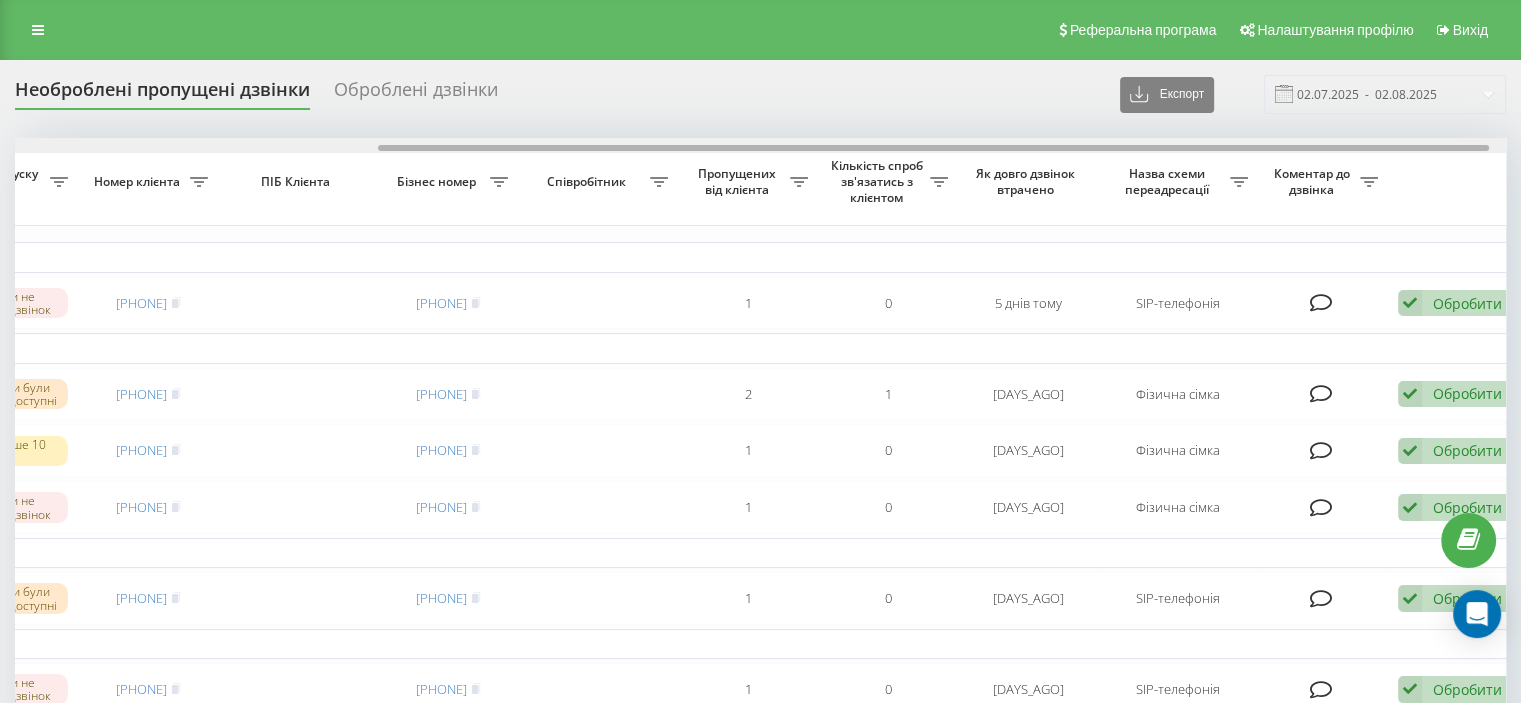 scroll, scrollTop: 0, scrollLeft: 508, axis: horizontal 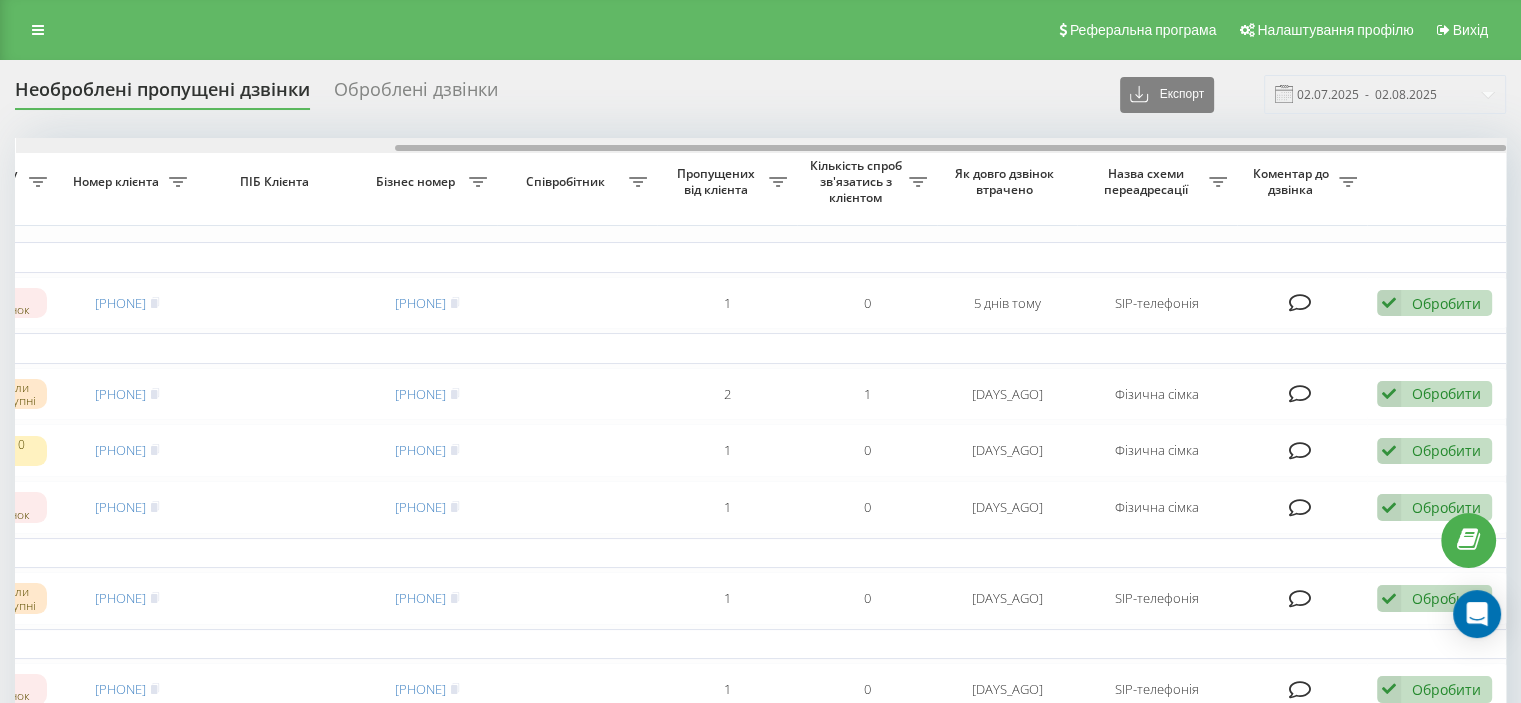 drag, startPoint x: 896, startPoint y: 146, endPoint x: 1412, endPoint y: 175, distance: 516.8143 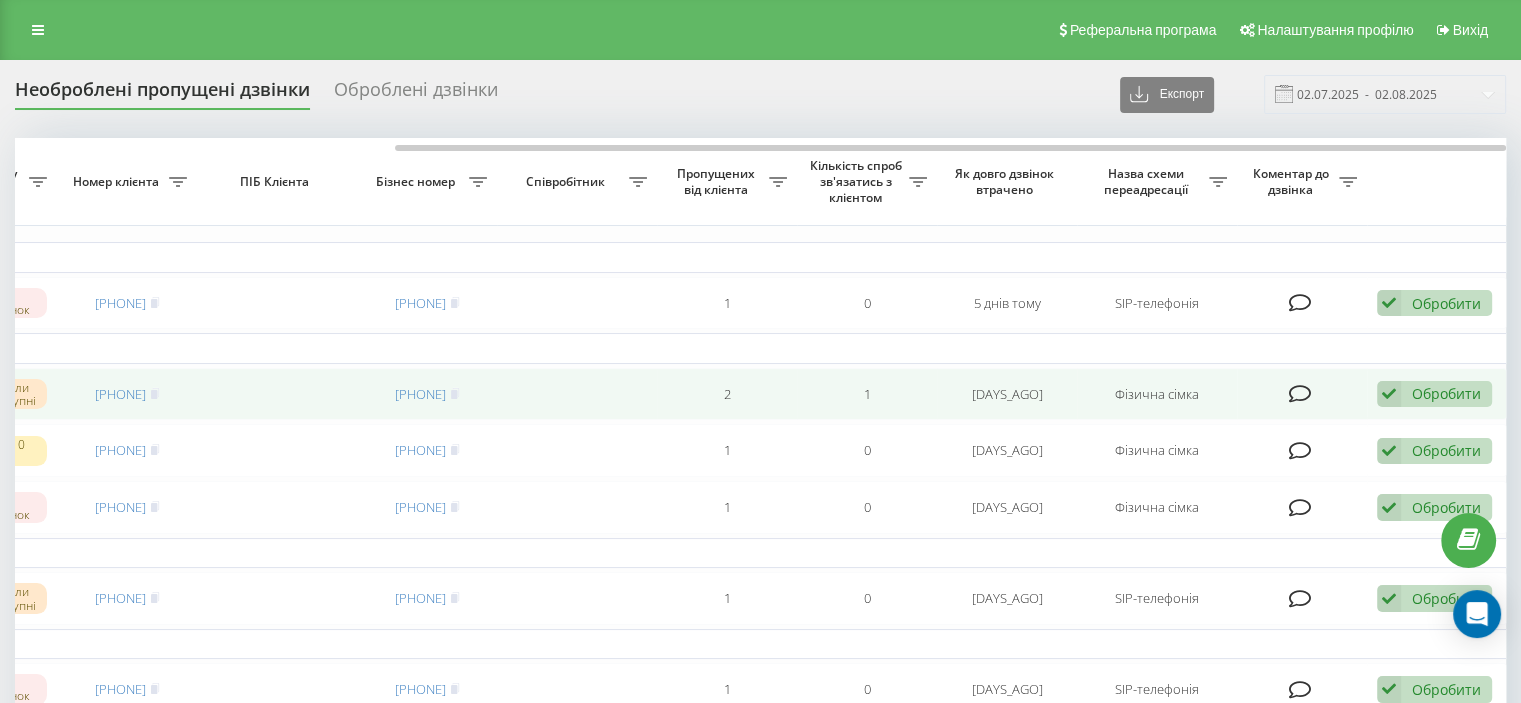 click on "Обробити" at bounding box center [1446, 393] 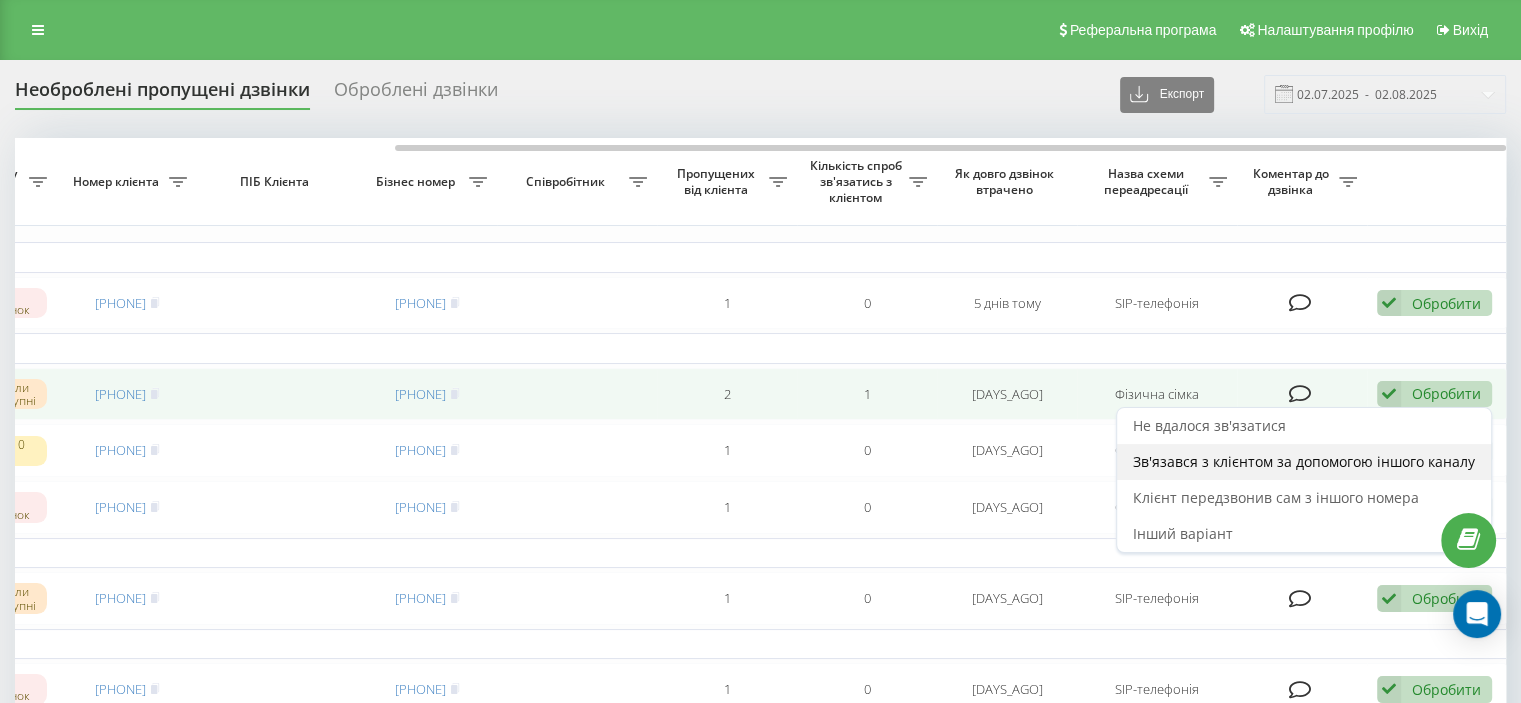 click on "Зв'язався з клієнтом за допомогою іншого каналу" at bounding box center [1304, 461] 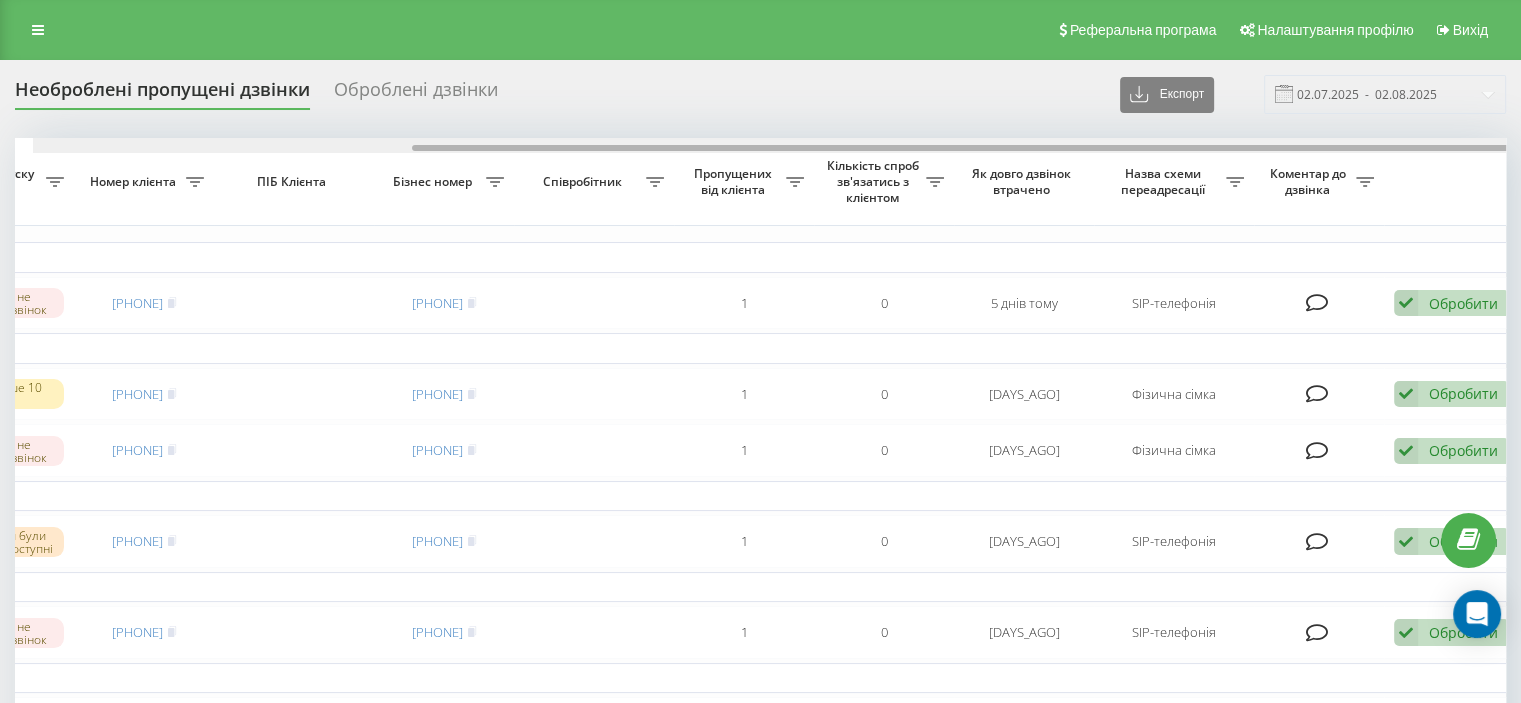 scroll, scrollTop: 0, scrollLeft: 508, axis: horizontal 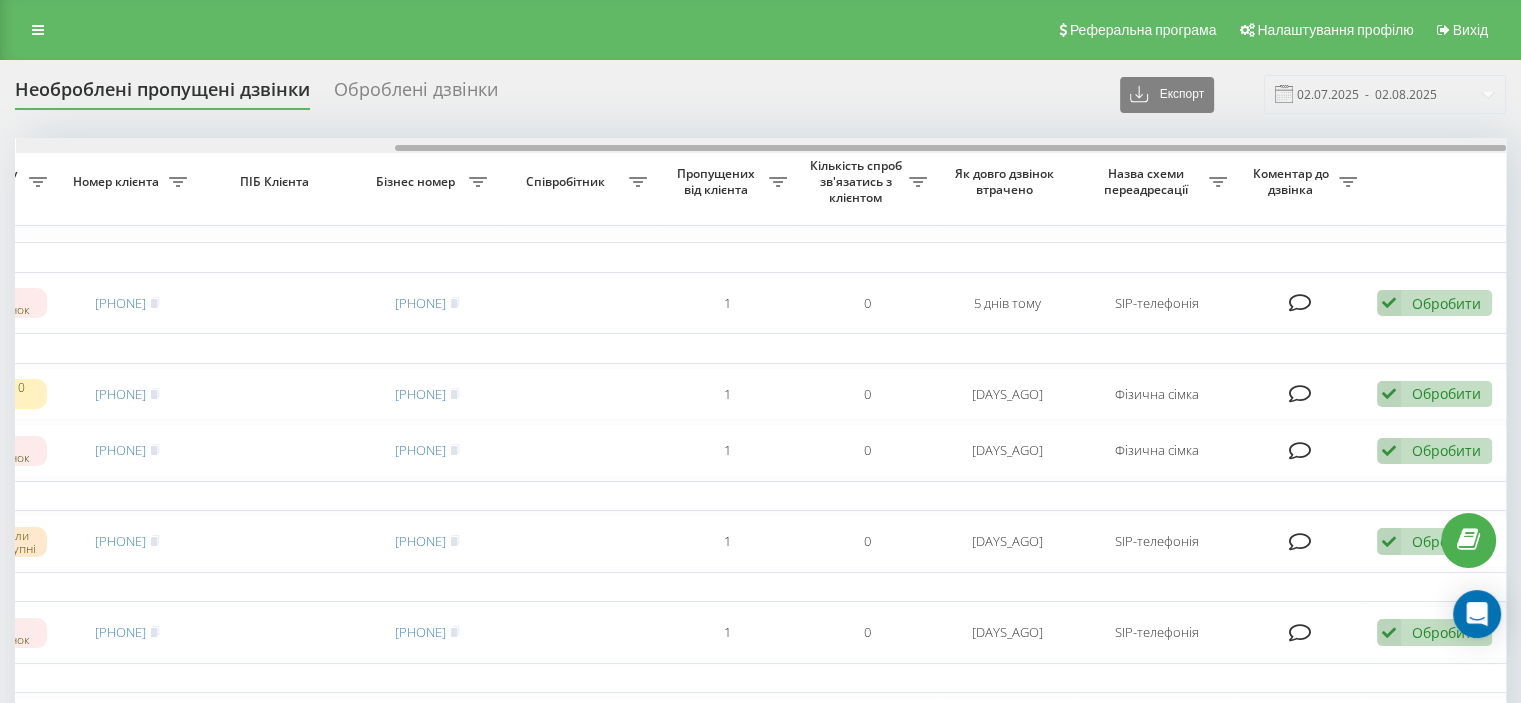drag, startPoint x: 989, startPoint y: 144, endPoint x: 1442, endPoint y: 93, distance: 455.86182 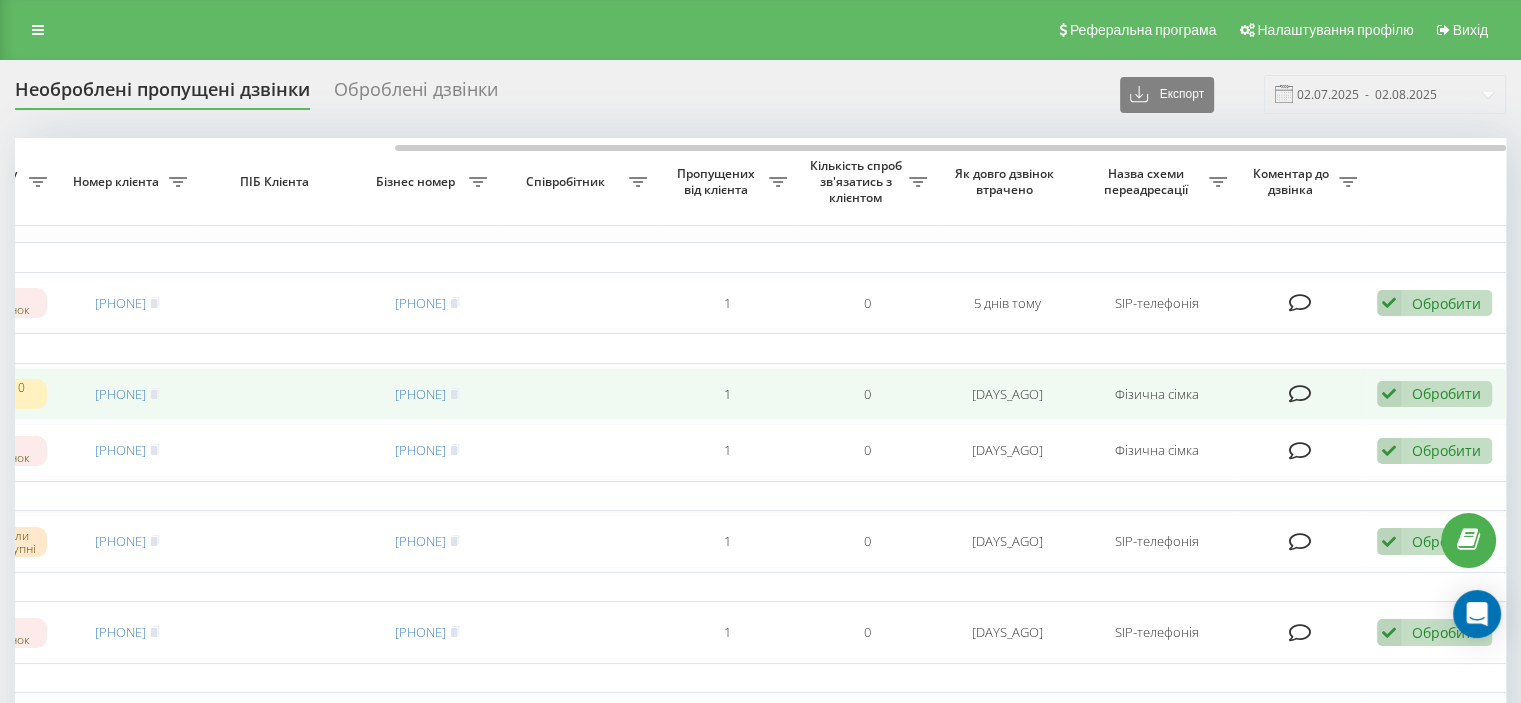 click at bounding box center [1389, 394] 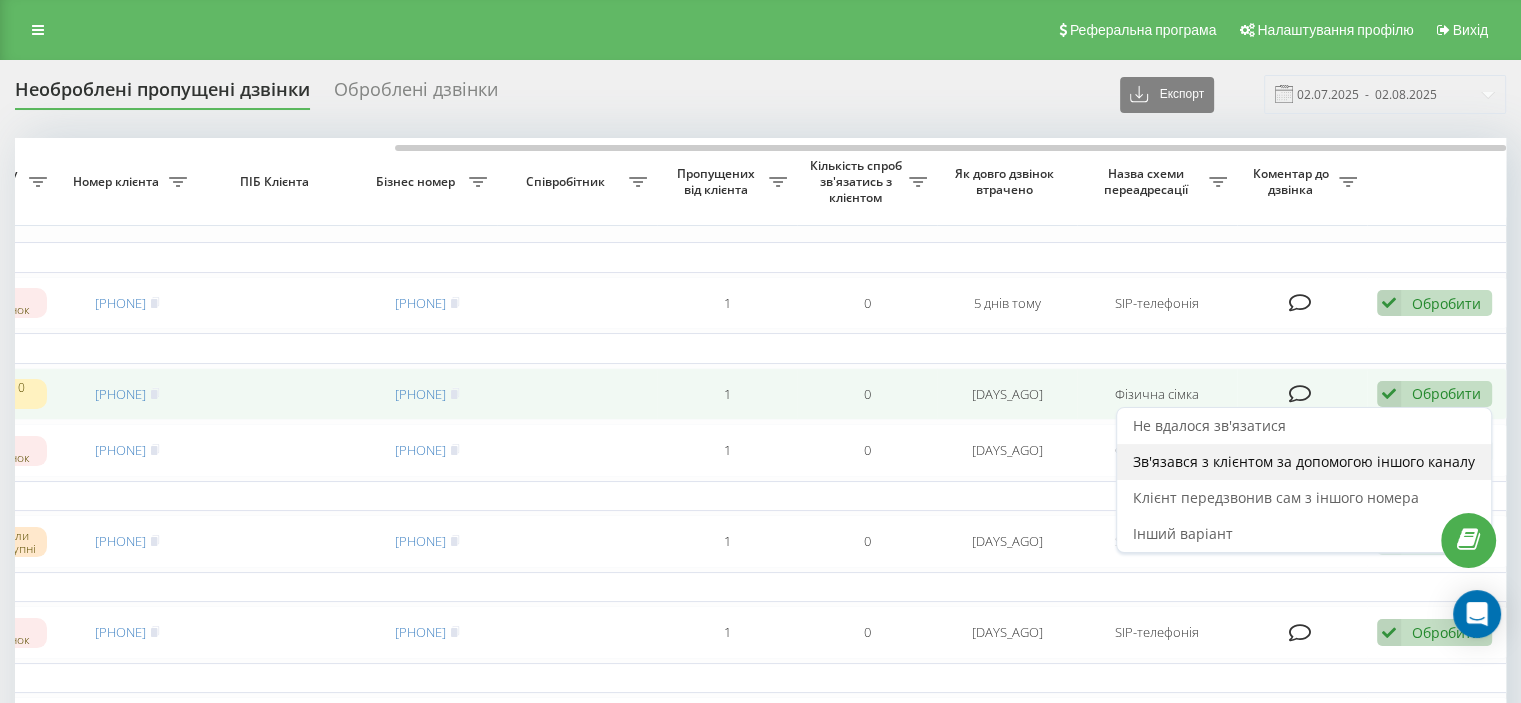 click on "Зв'язався з клієнтом за допомогою іншого каналу" at bounding box center [1304, 461] 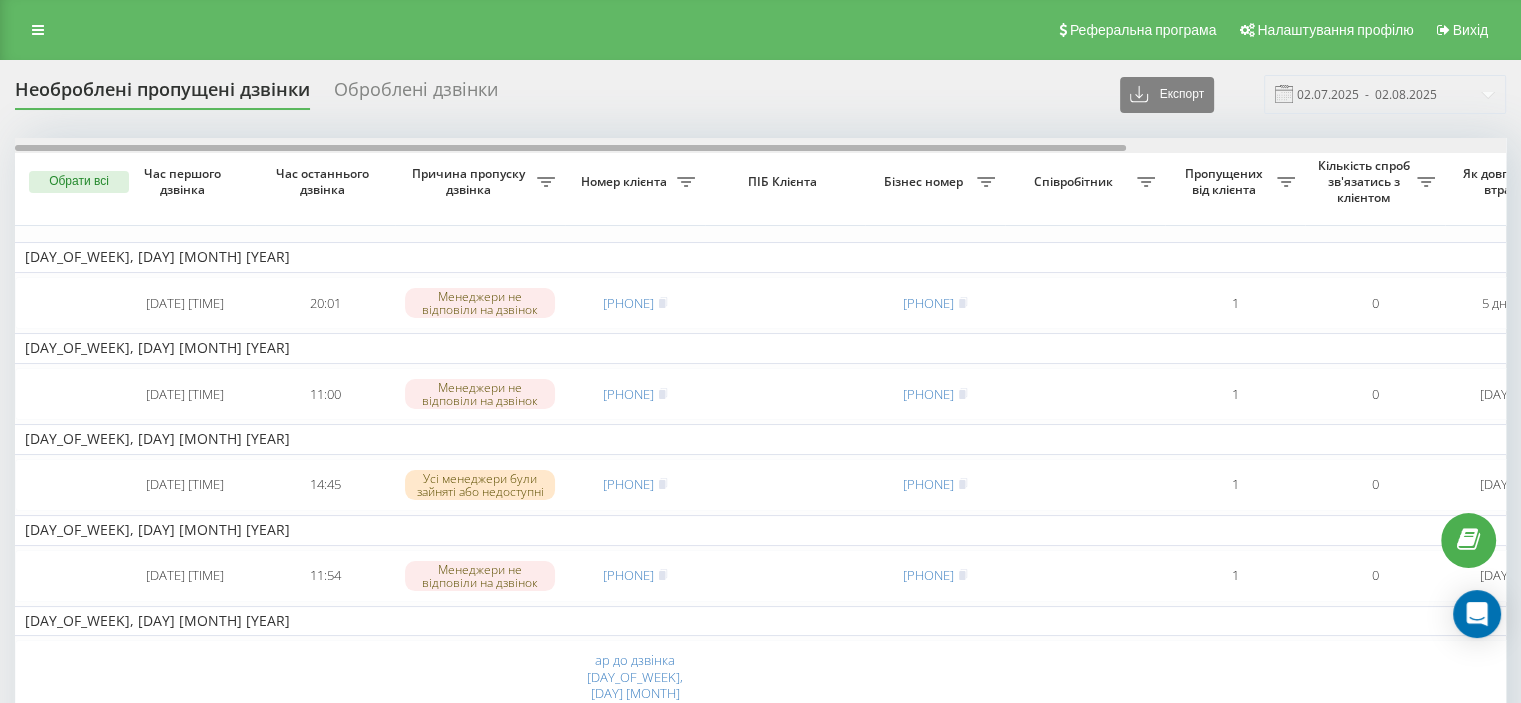 drag, startPoint x: 1091, startPoint y: 153, endPoint x: 1223, endPoint y: 146, distance: 132.18547 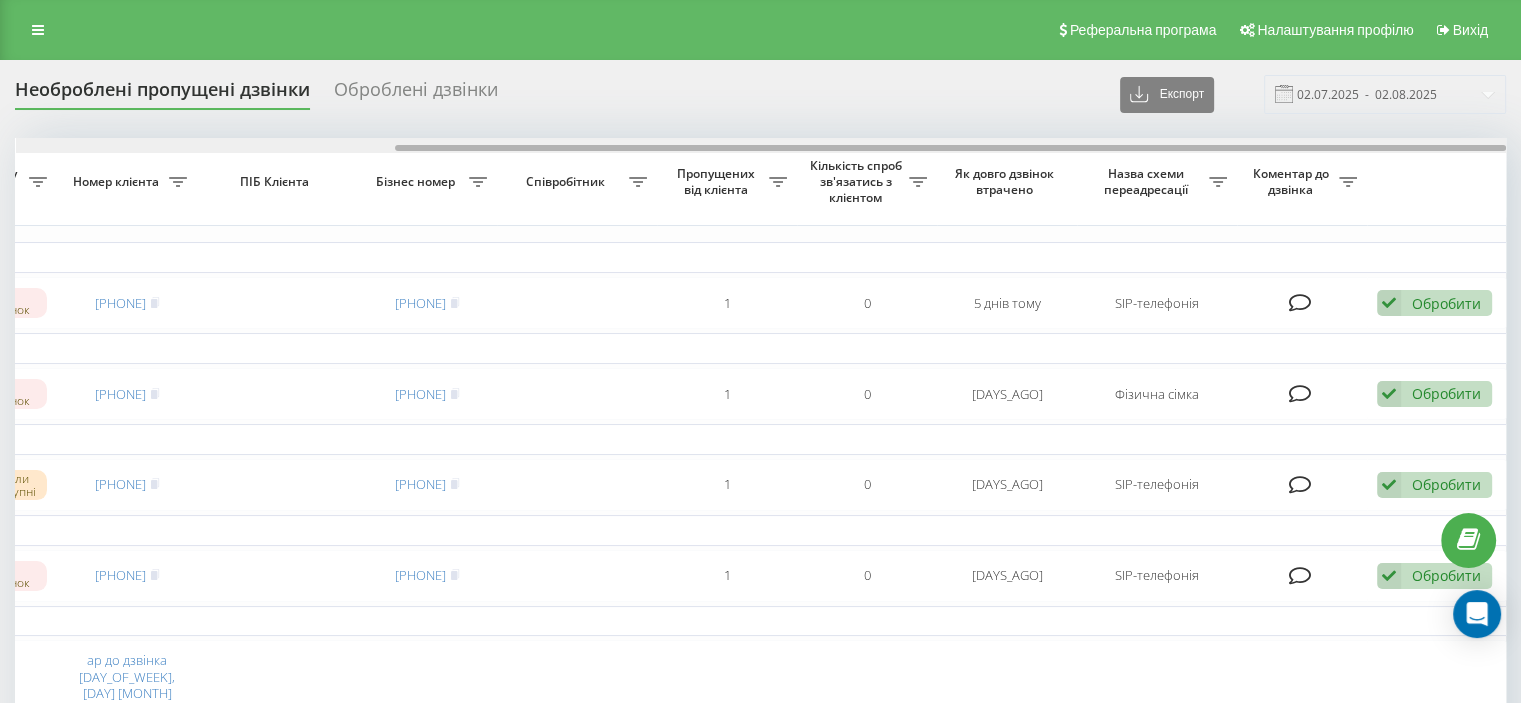 drag, startPoint x: 1080, startPoint y: 139, endPoint x: 1164, endPoint y: 139, distance: 84 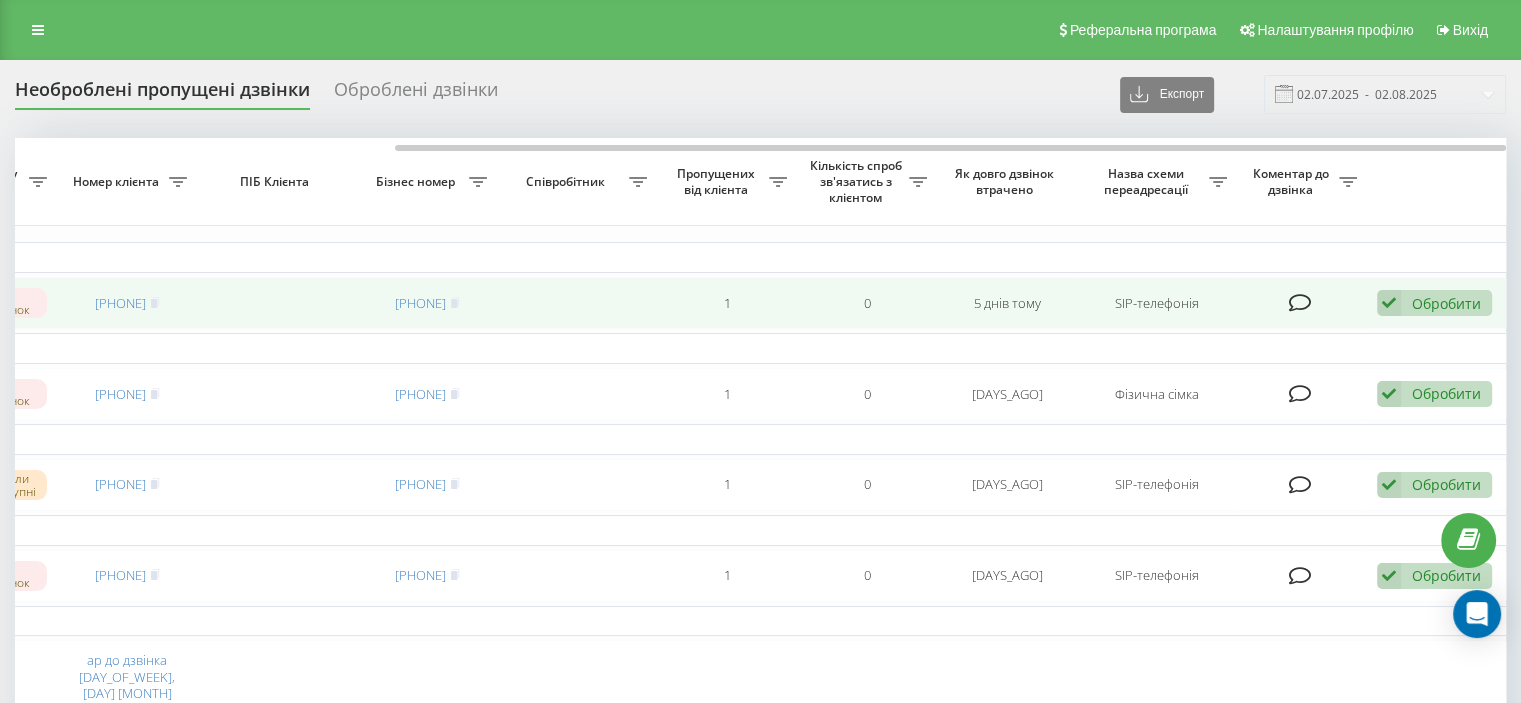 click on "Обробити Не вдалося зв'язатися Зв'язався з клієнтом за допомогою іншого каналу Клієнт передзвонив сам з іншого номера Інший варіант" at bounding box center (1437, 303) 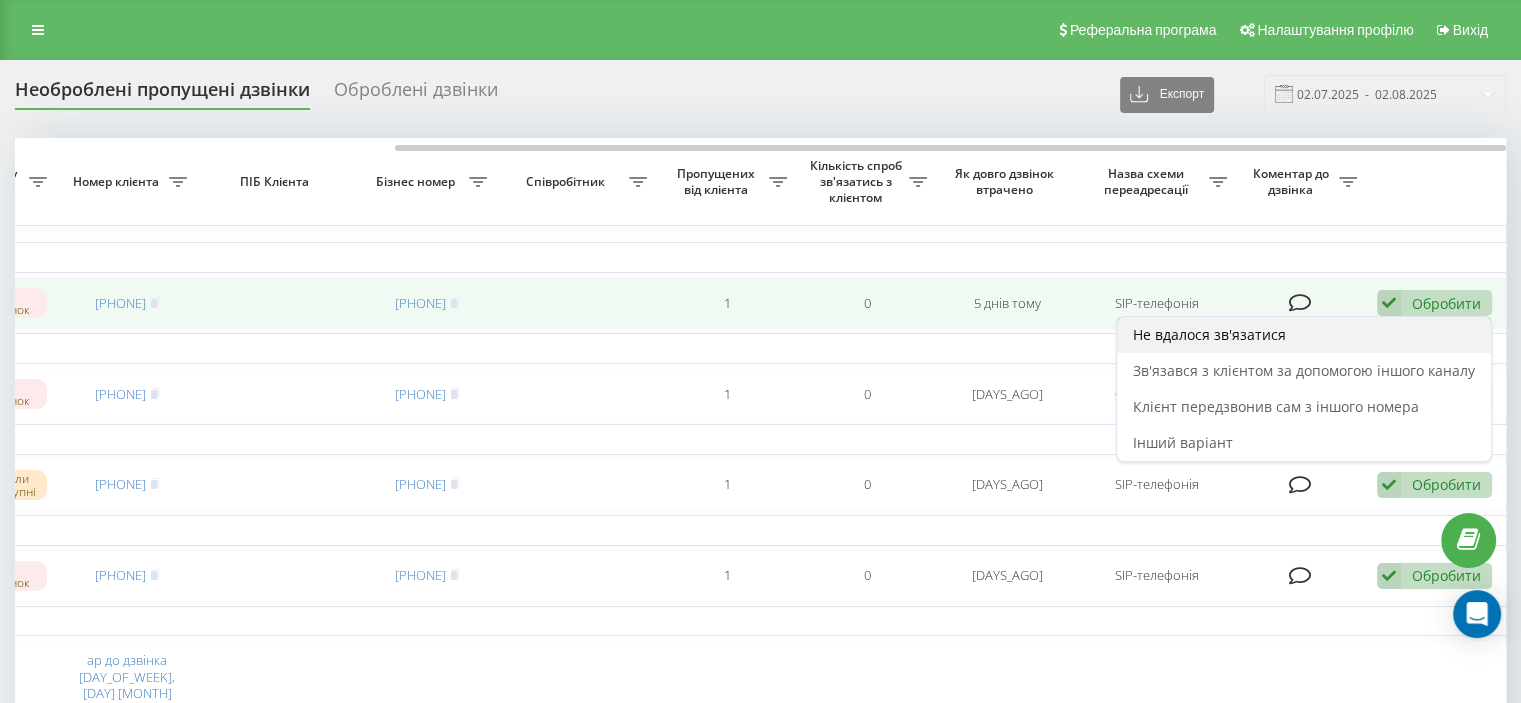 click on "Не вдалося зв'язатися" at bounding box center [1209, 334] 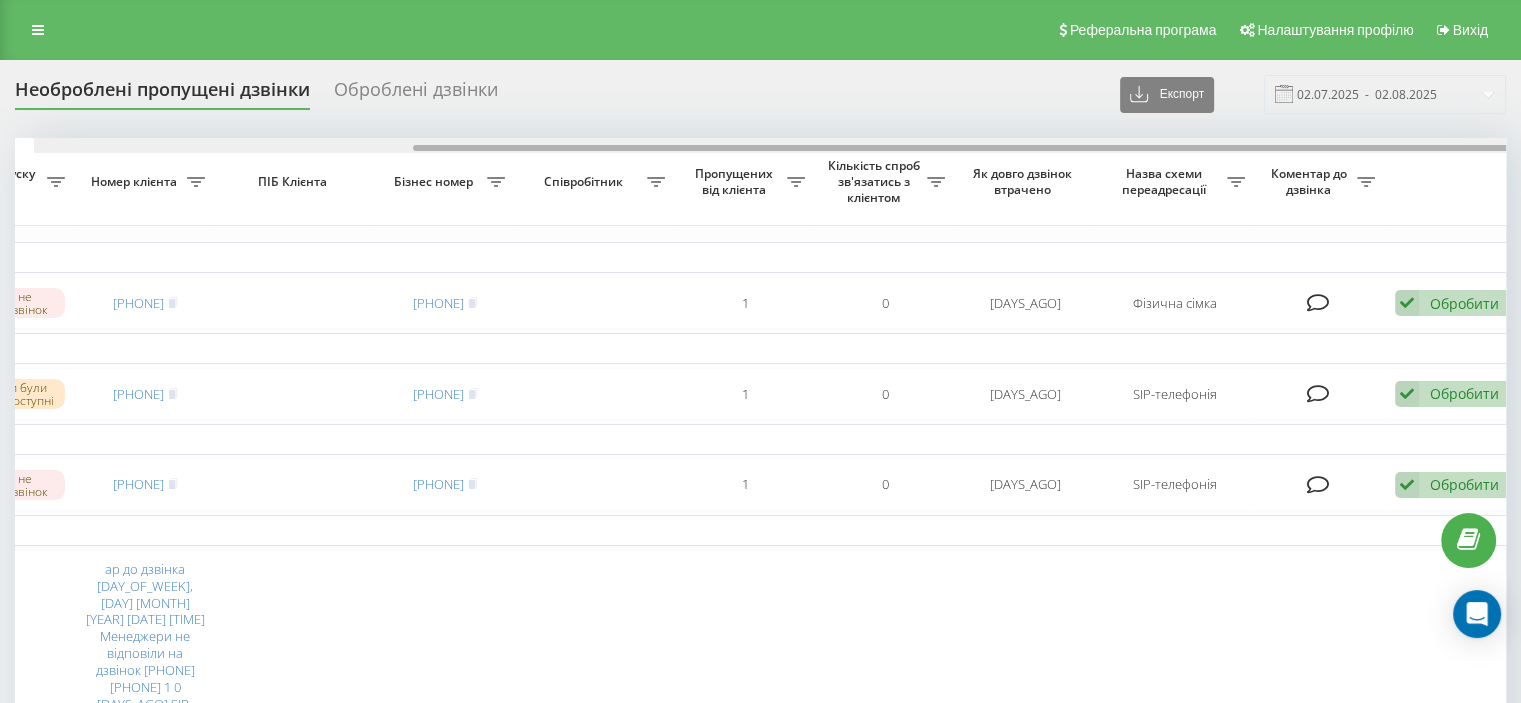 scroll, scrollTop: 0, scrollLeft: 508, axis: horizontal 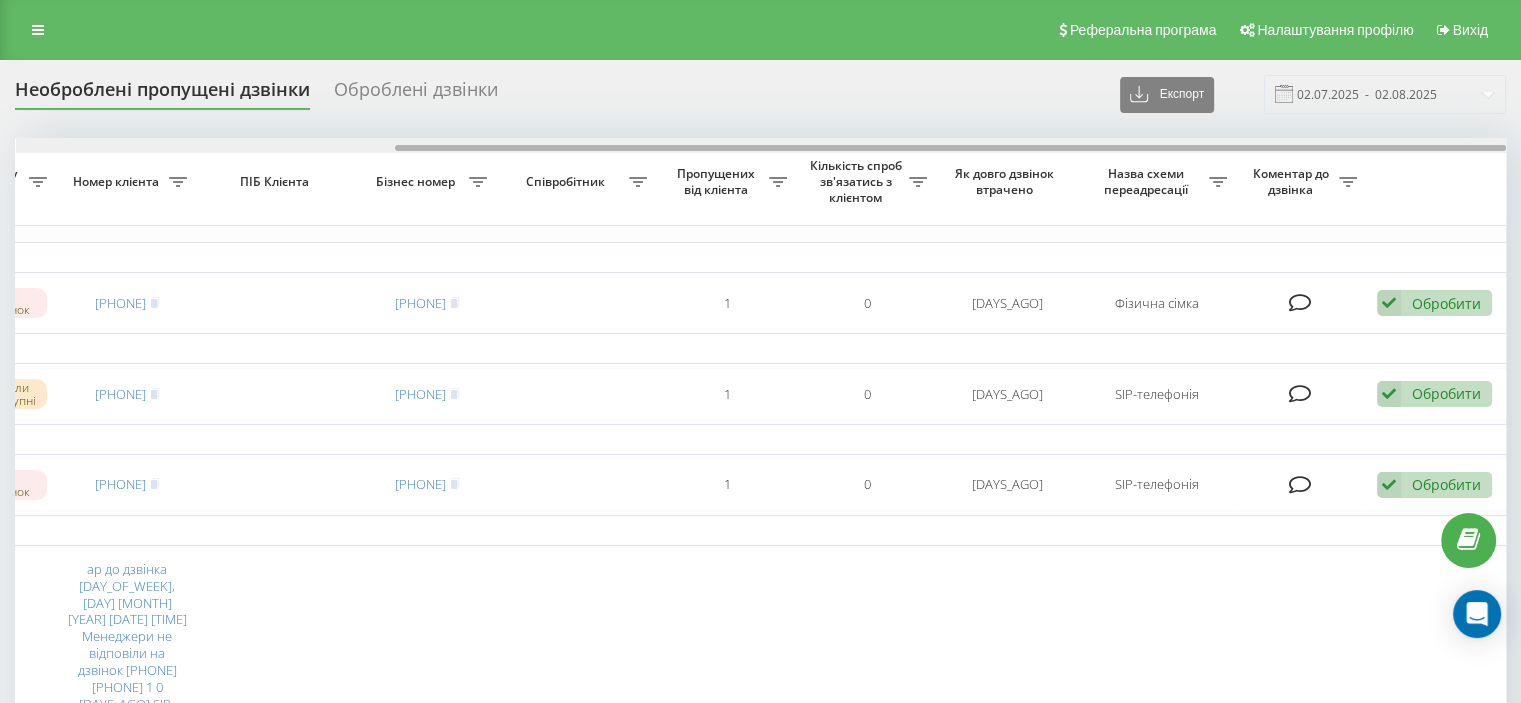 drag, startPoint x: 1084, startPoint y: 147, endPoint x: 1509, endPoint y: 83, distance: 429.7918 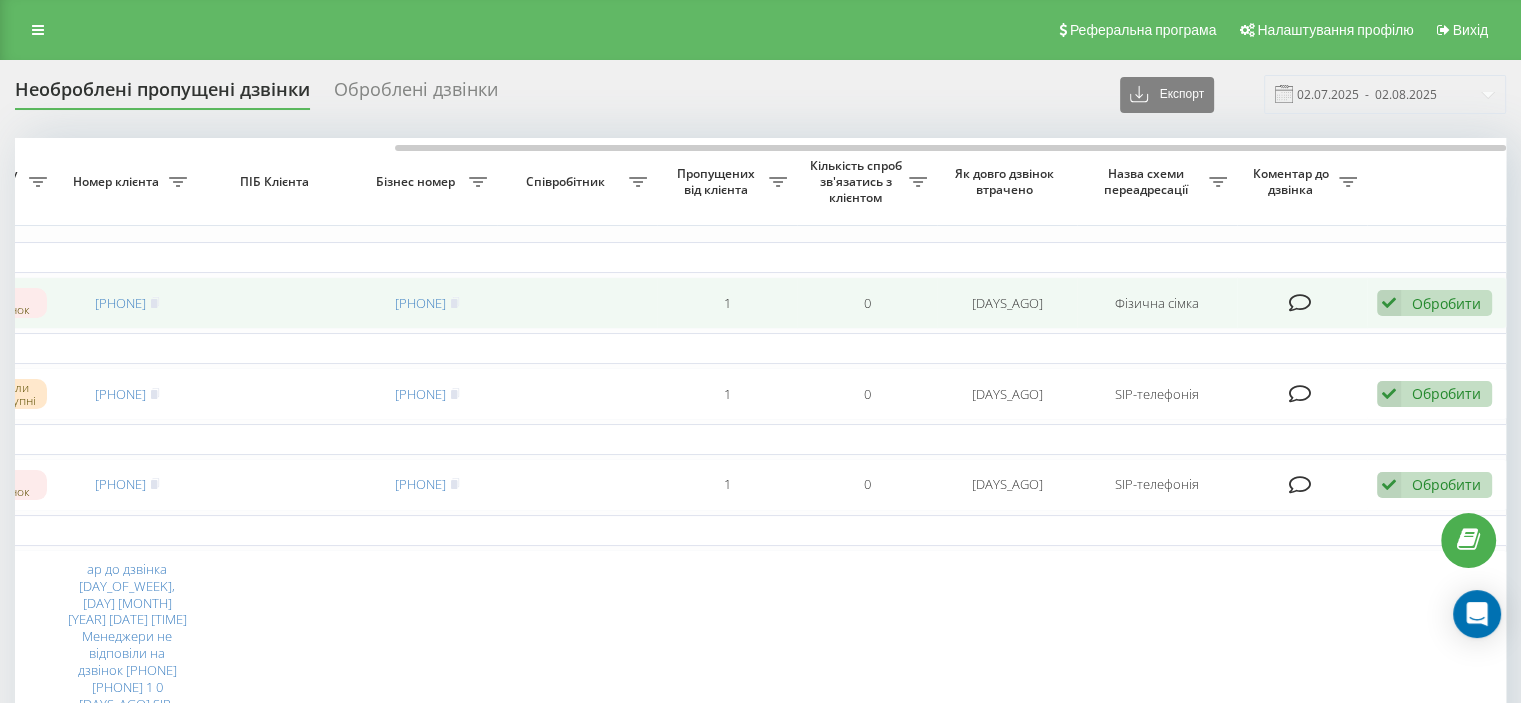 click on "Обробити" at bounding box center [1446, 303] 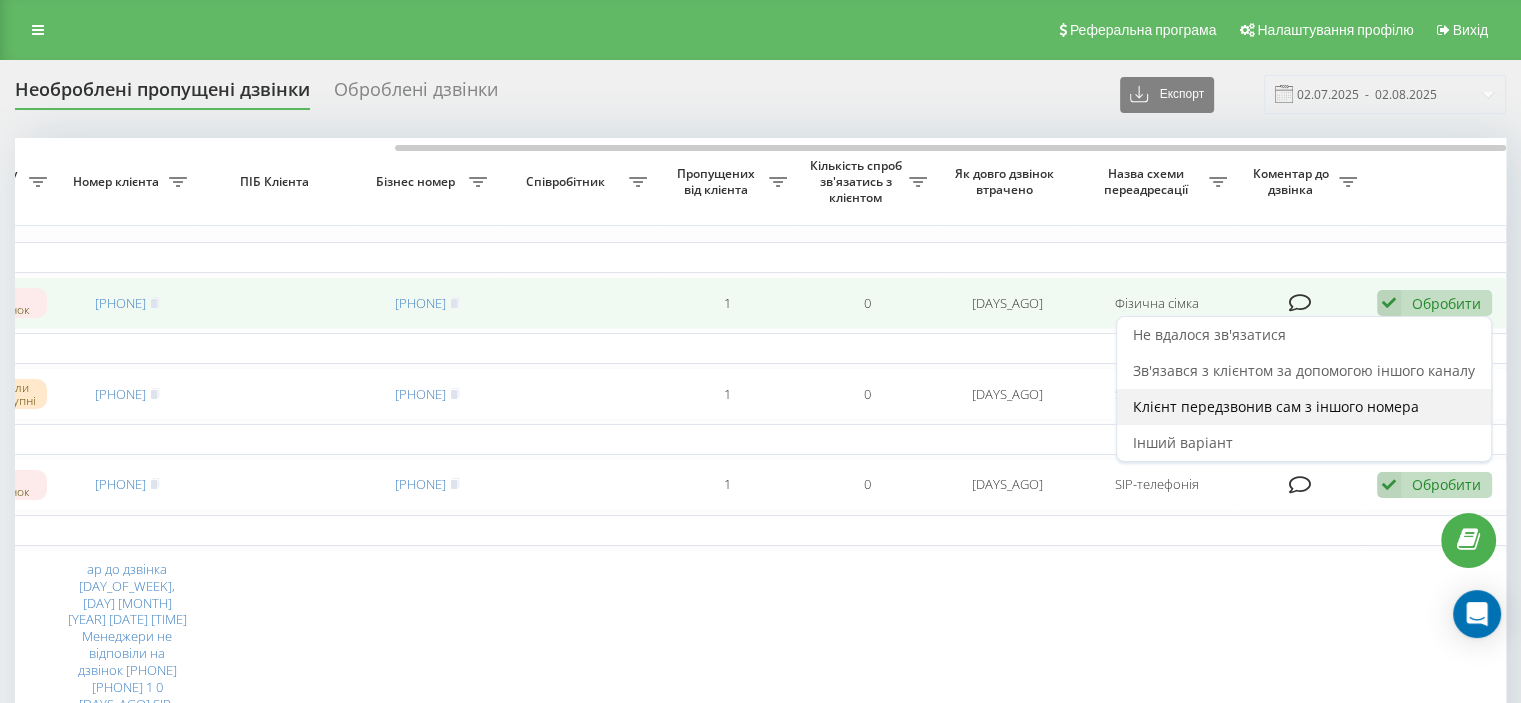 click on "Клієнт передзвонив сам з іншого номера" at bounding box center (1276, 406) 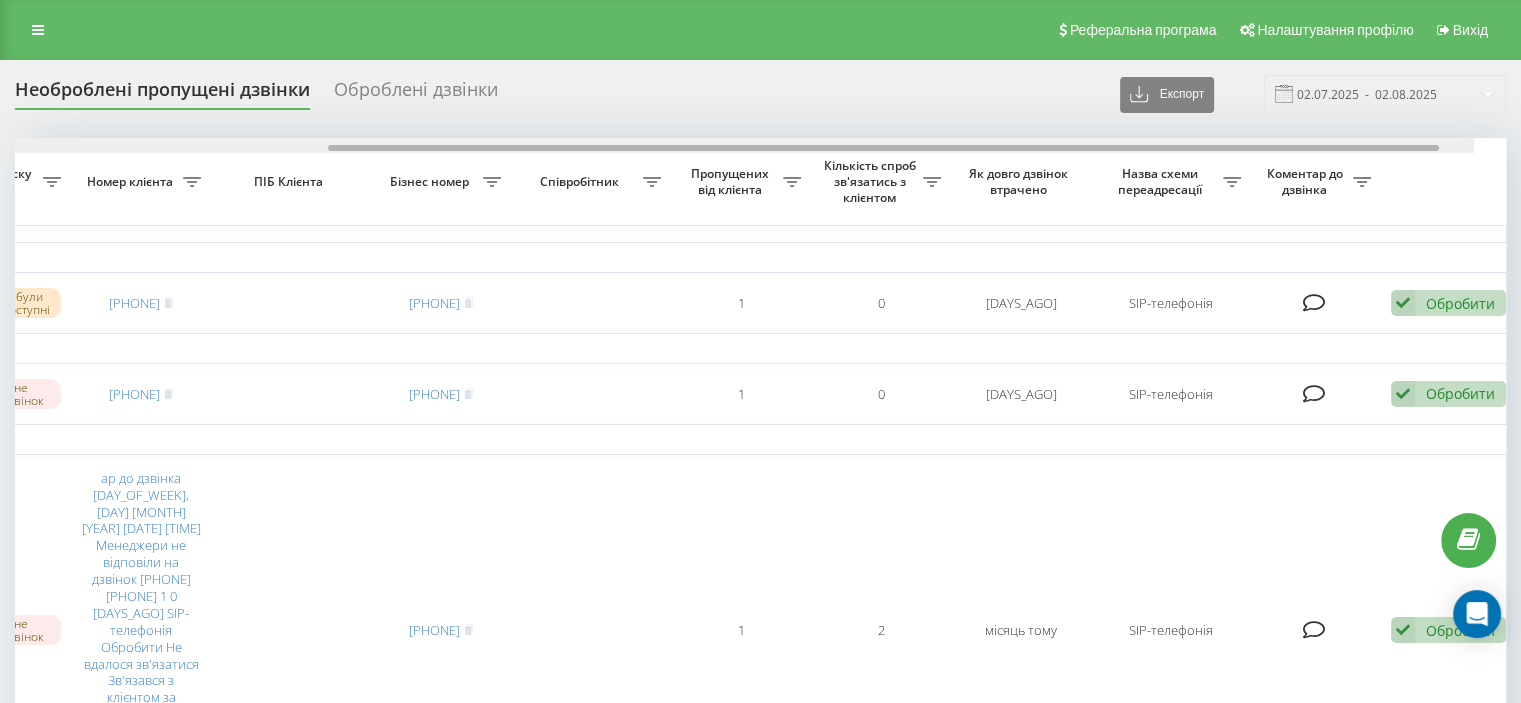 scroll, scrollTop: 0, scrollLeft: 508, axis: horizontal 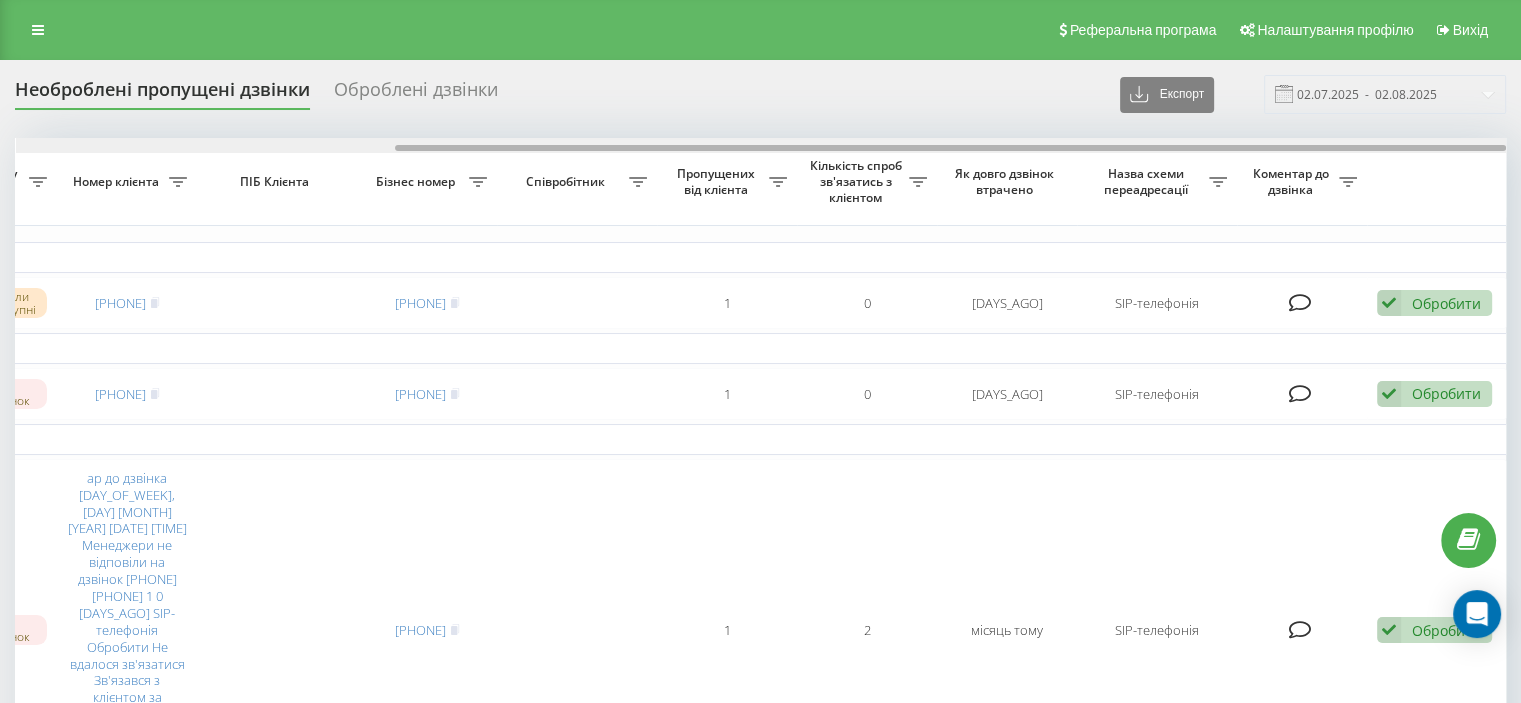 drag, startPoint x: 471, startPoint y: 147, endPoint x: 1019, endPoint y: 187, distance: 549.4579 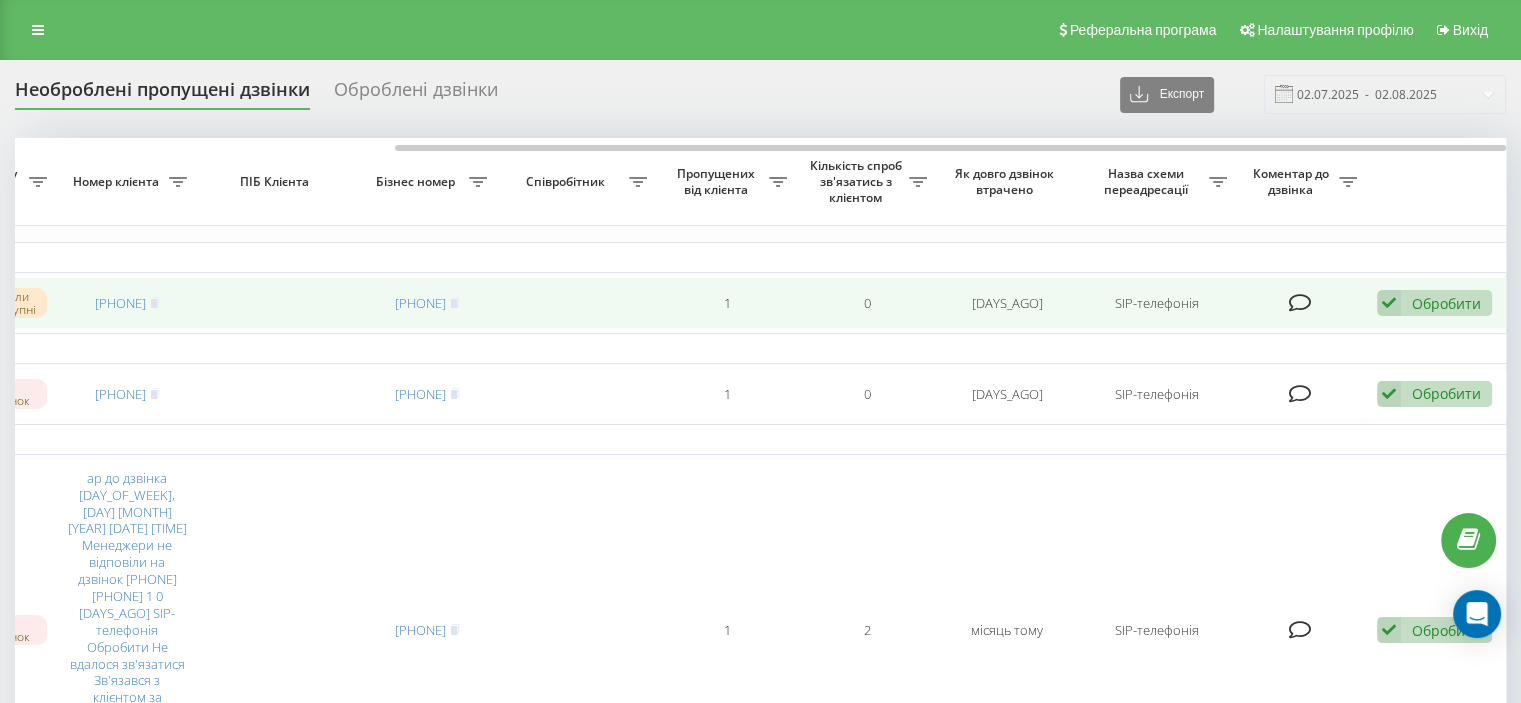 click on "Обробити" at bounding box center (1446, 303) 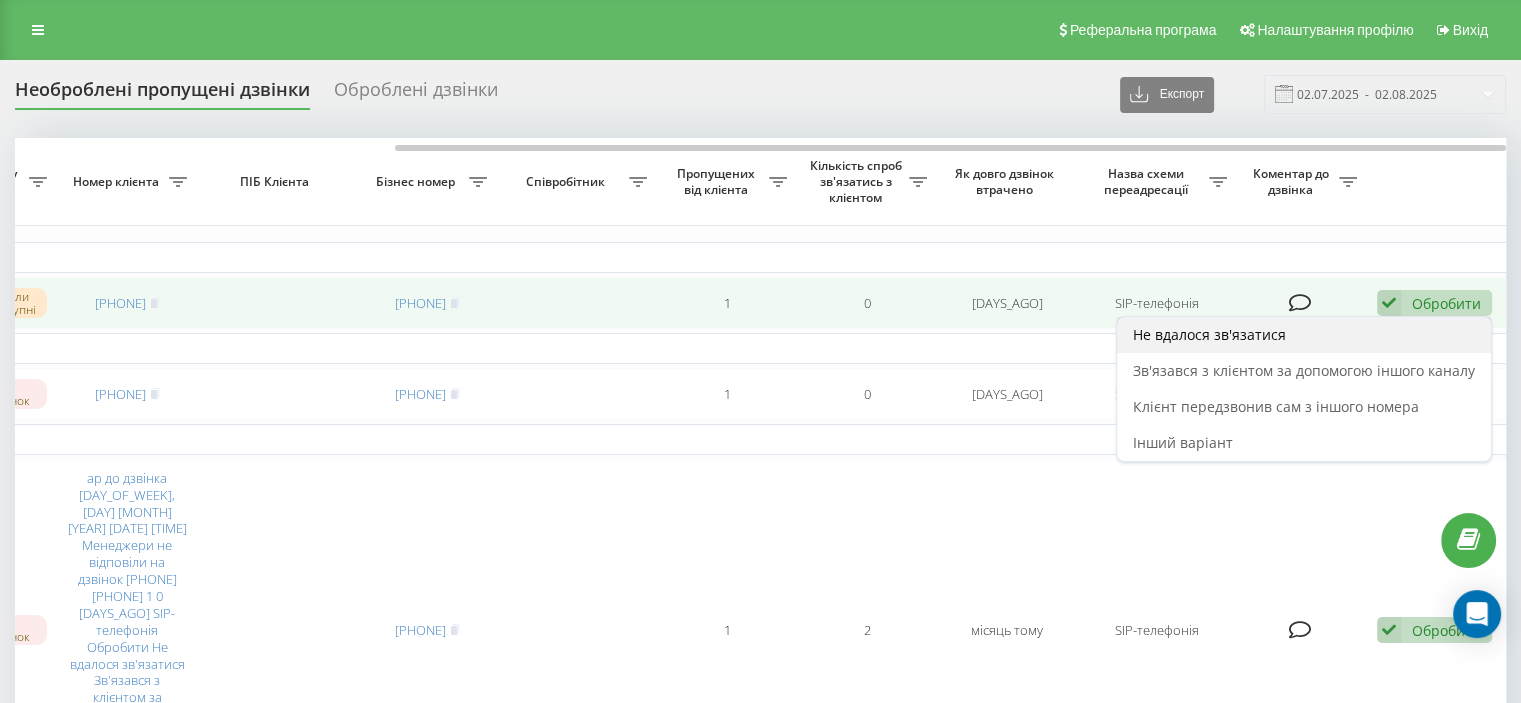 click on "Не вдалося зв'язатися" at bounding box center [1209, 334] 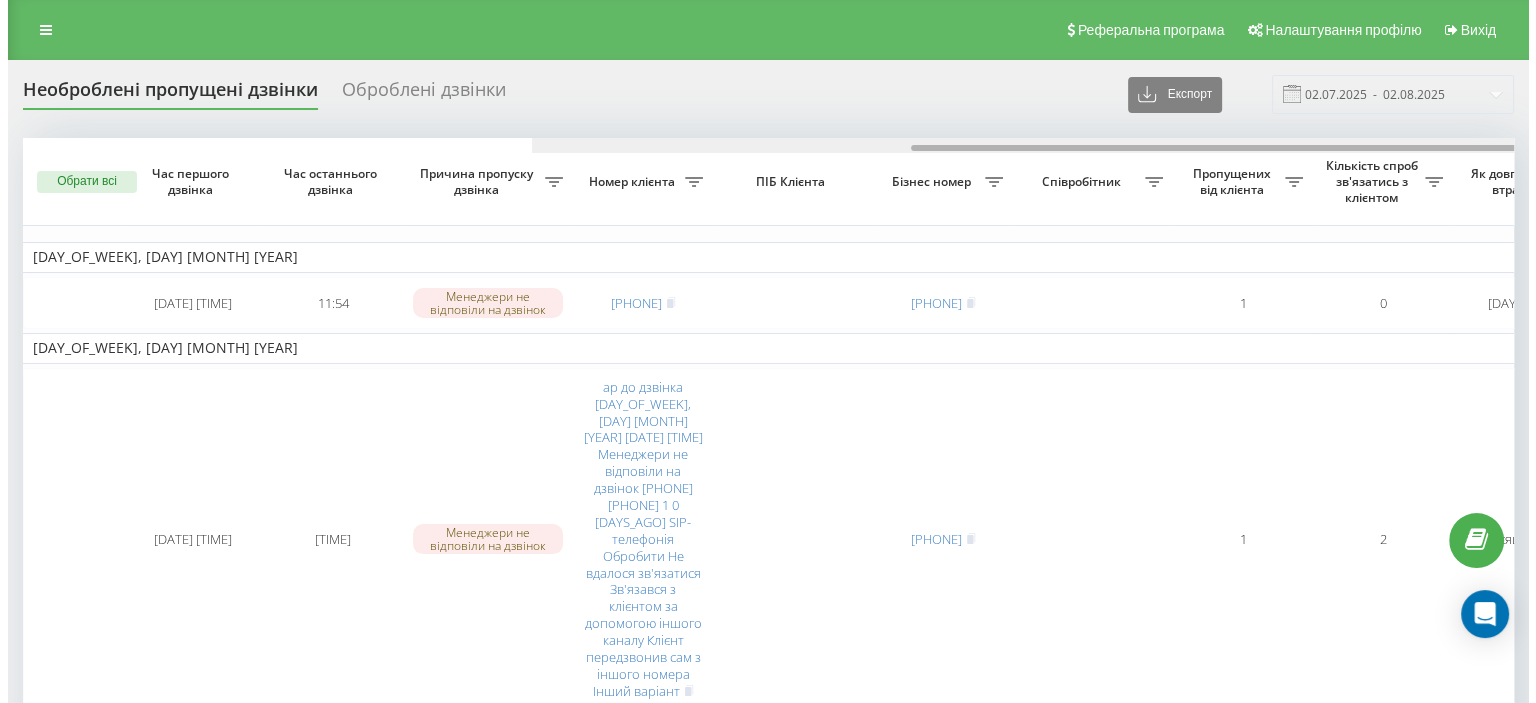 scroll, scrollTop: 0, scrollLeft: 508, axis: horizontal 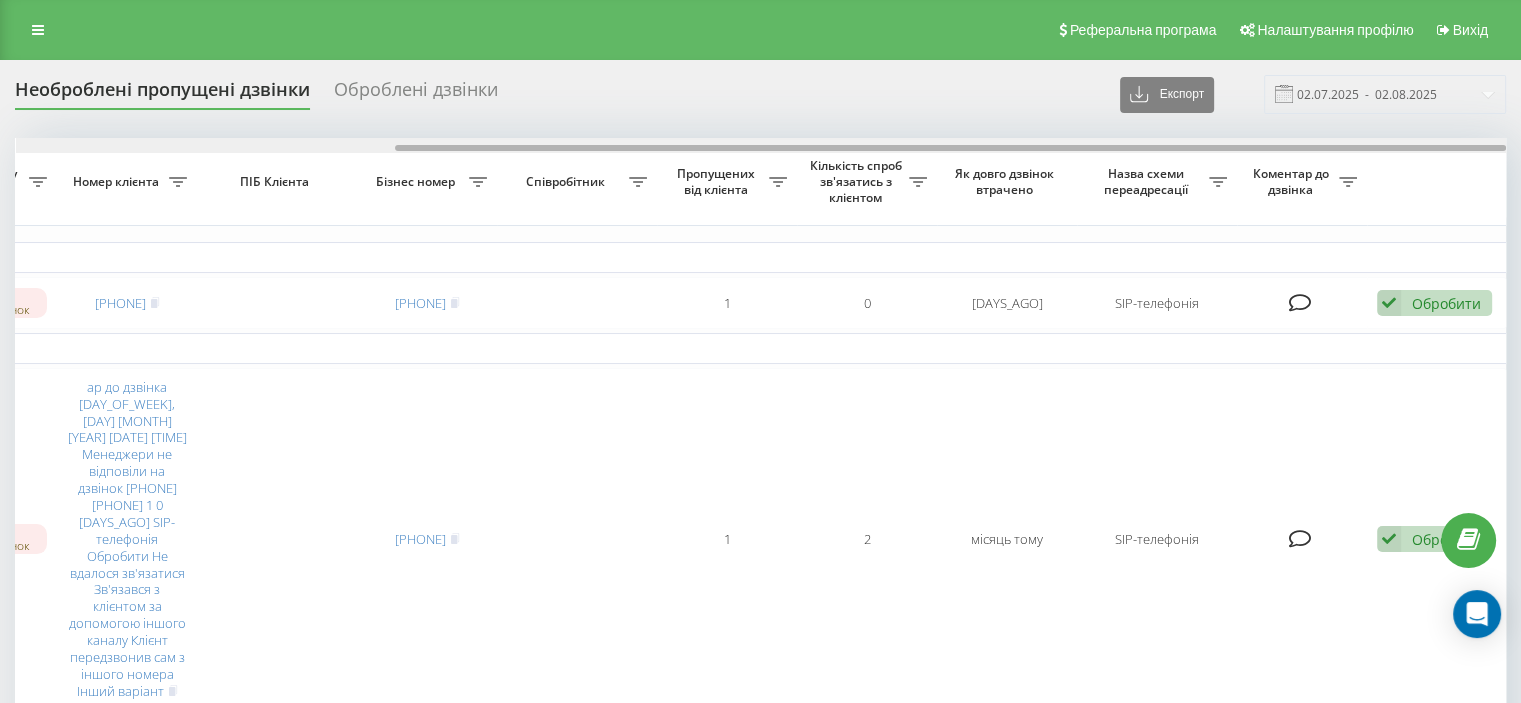 drag, startPoint x: 1065, startPoint y: 143, endPoint x: 1194, endPoint y: 141, distance: 129.0155 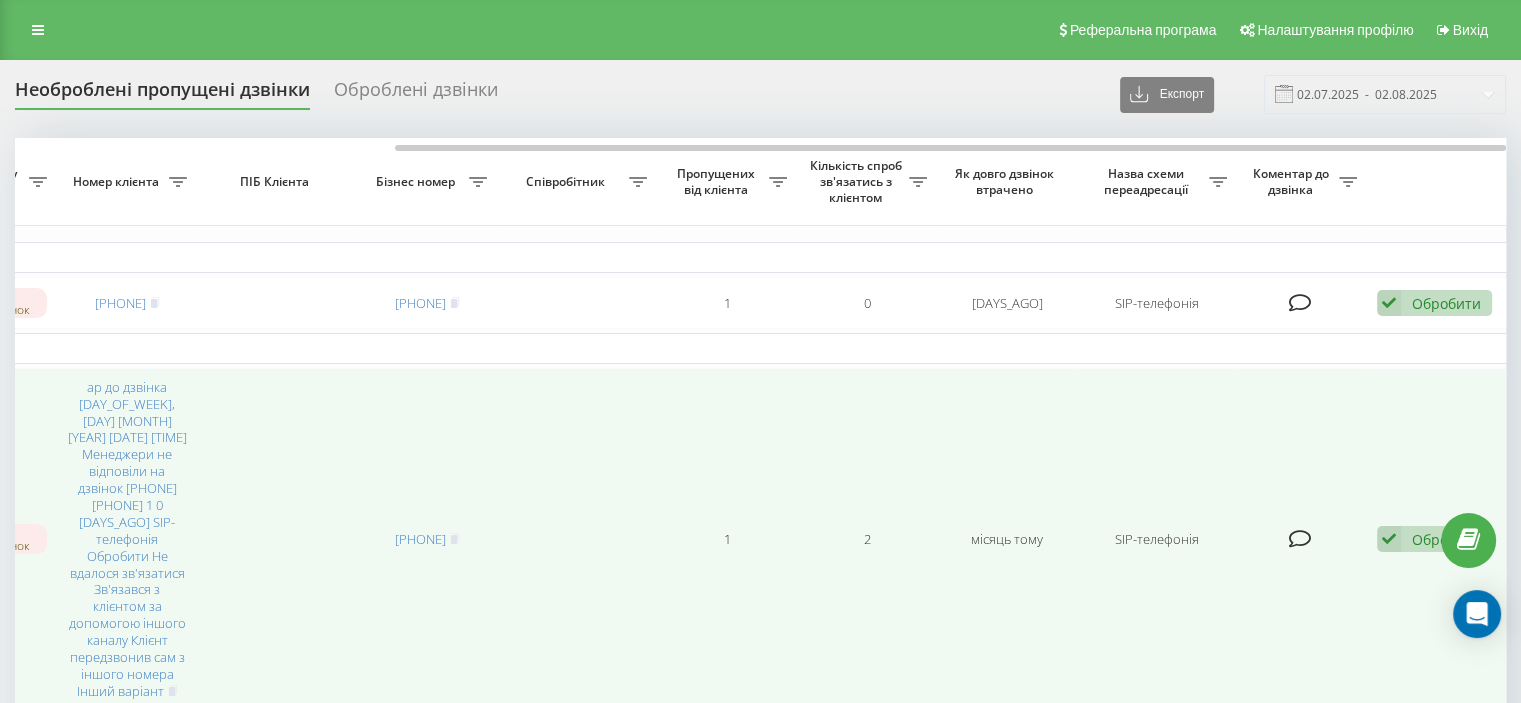 click on "Обробити" at bounding box center (1446, 539) 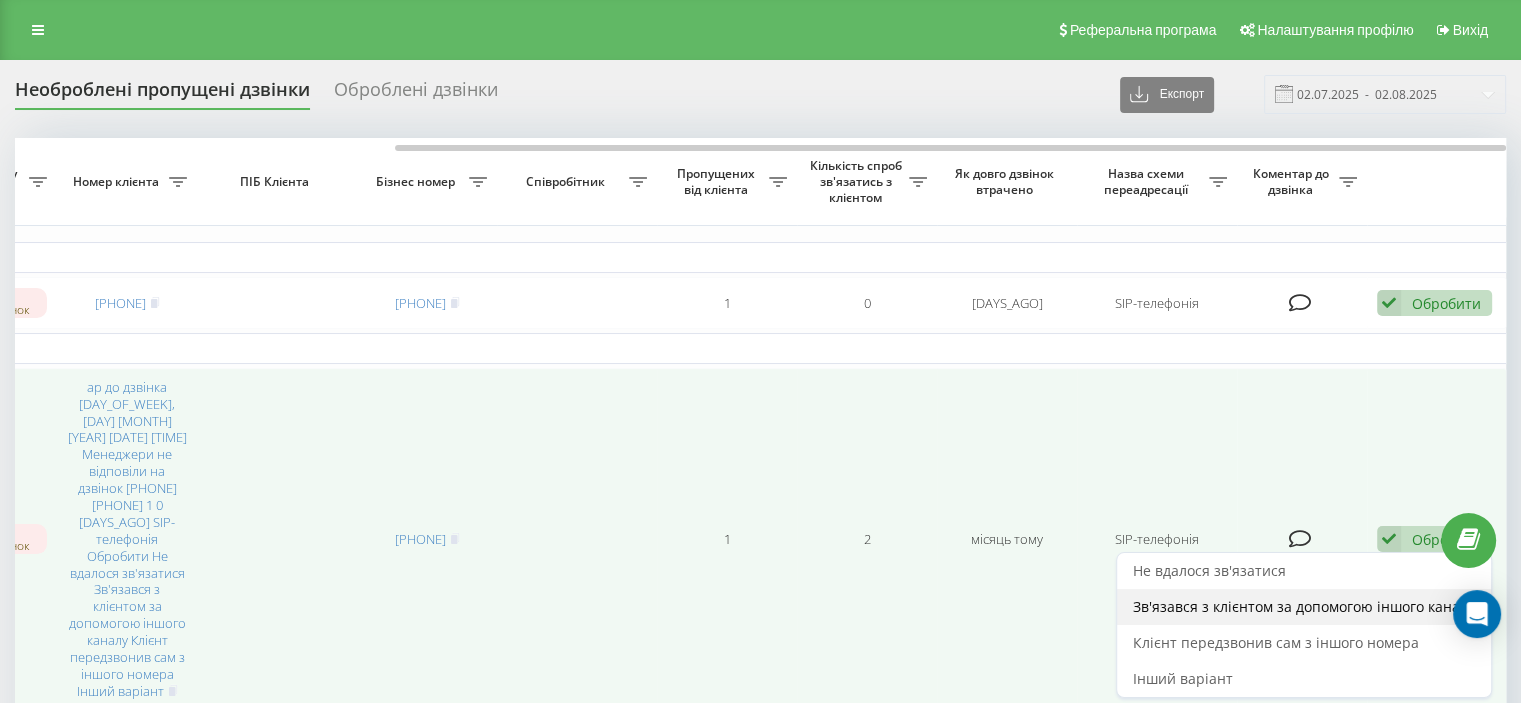 click on "Зв'язався з клієнтом за допомогою іншого каналу" at bounding box center (1304, 606) 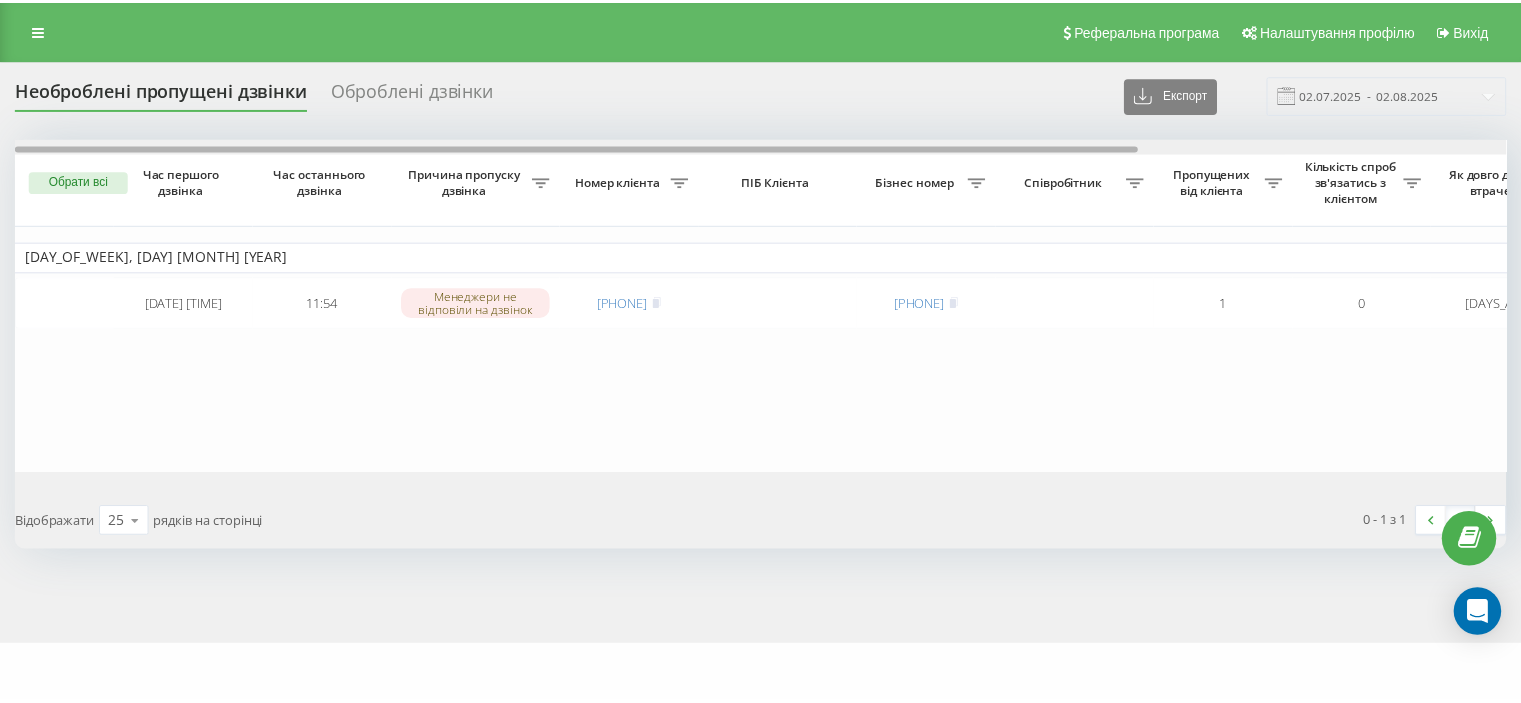 scroll, scrollTop: 0, scrollLeft: 493, axis: horizontal 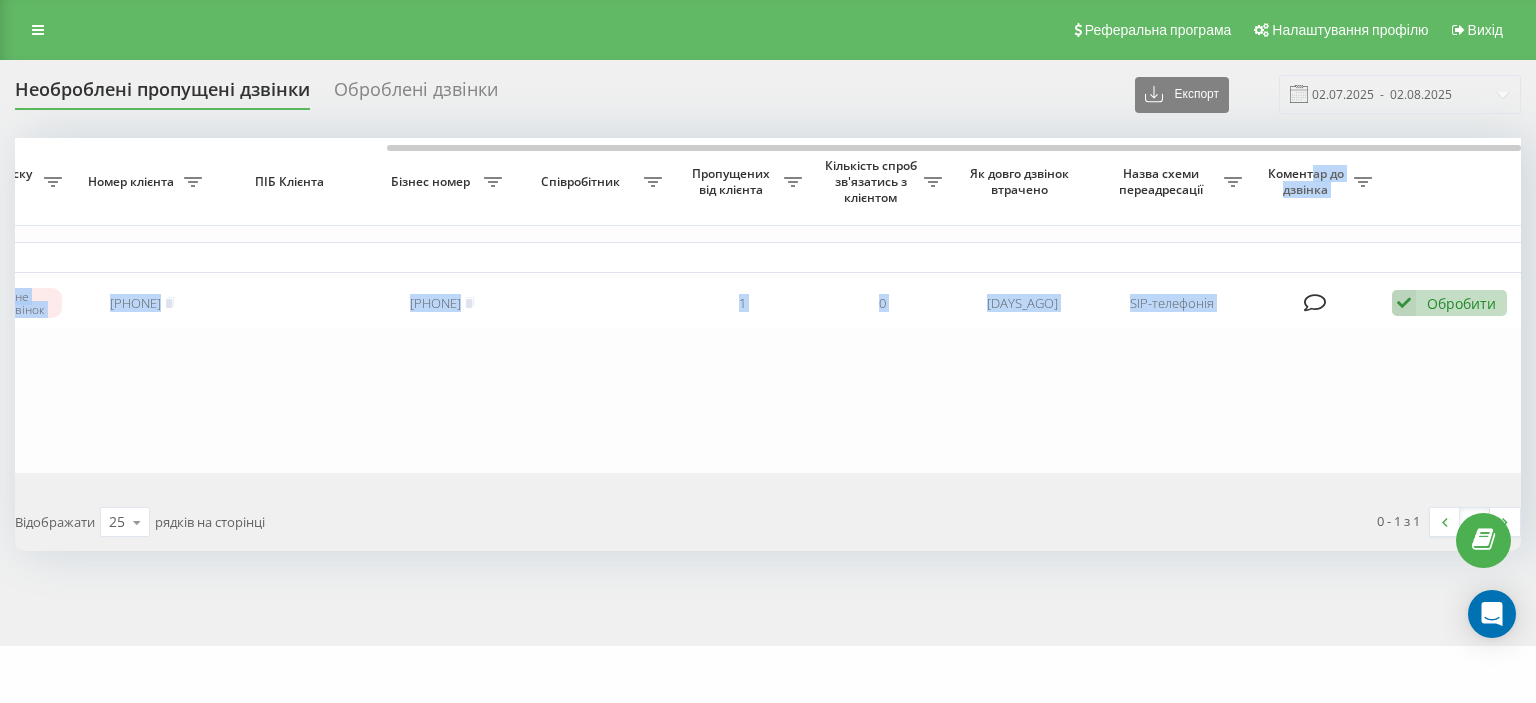 drag, startPoint x: 1040, startPoint y: 151, endPoint x: 1312, endPoint y: 159, distance: 272.1176 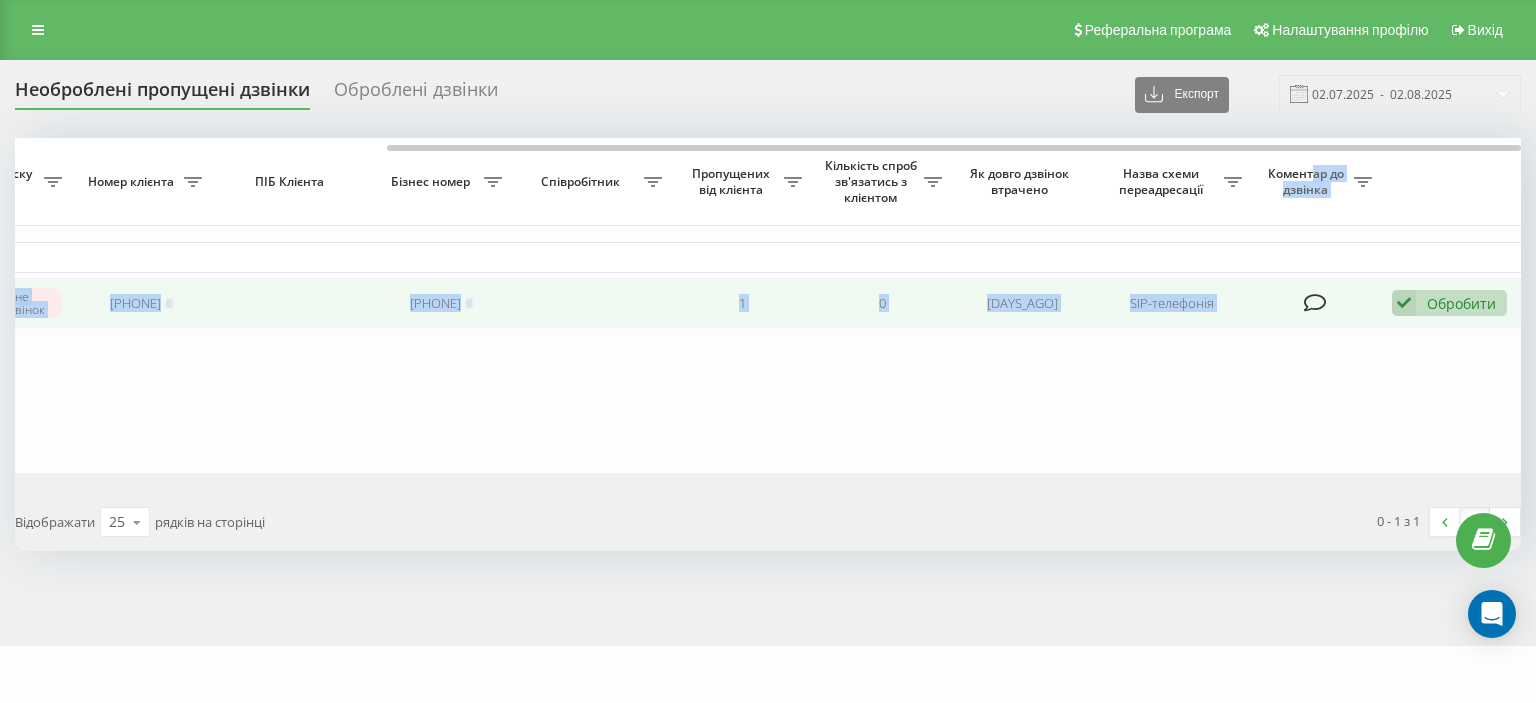 click on "Обробити" at bounding box center (1461, 303) 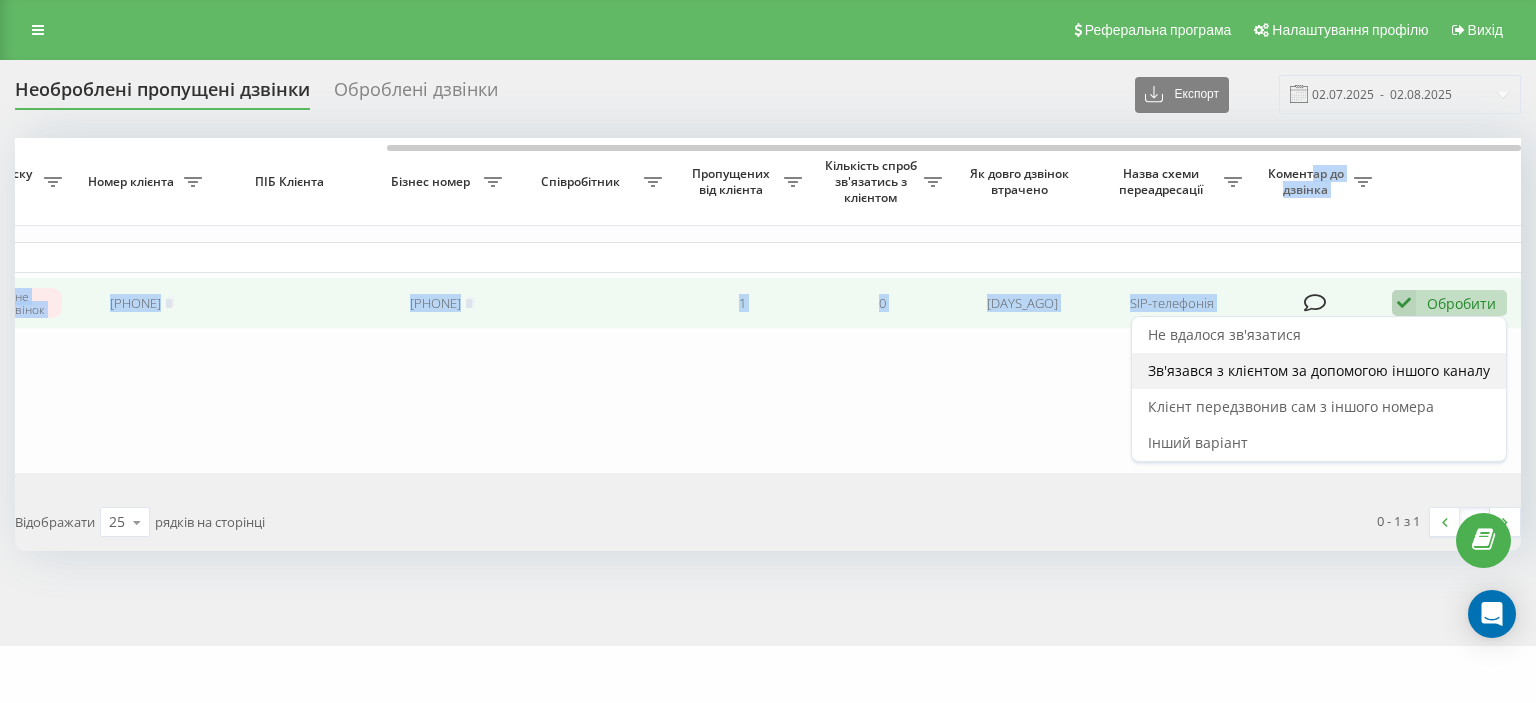 click on "Зв'язався з клієнтом за допомогою іншого каналу" at bounding box center (1319, 370) 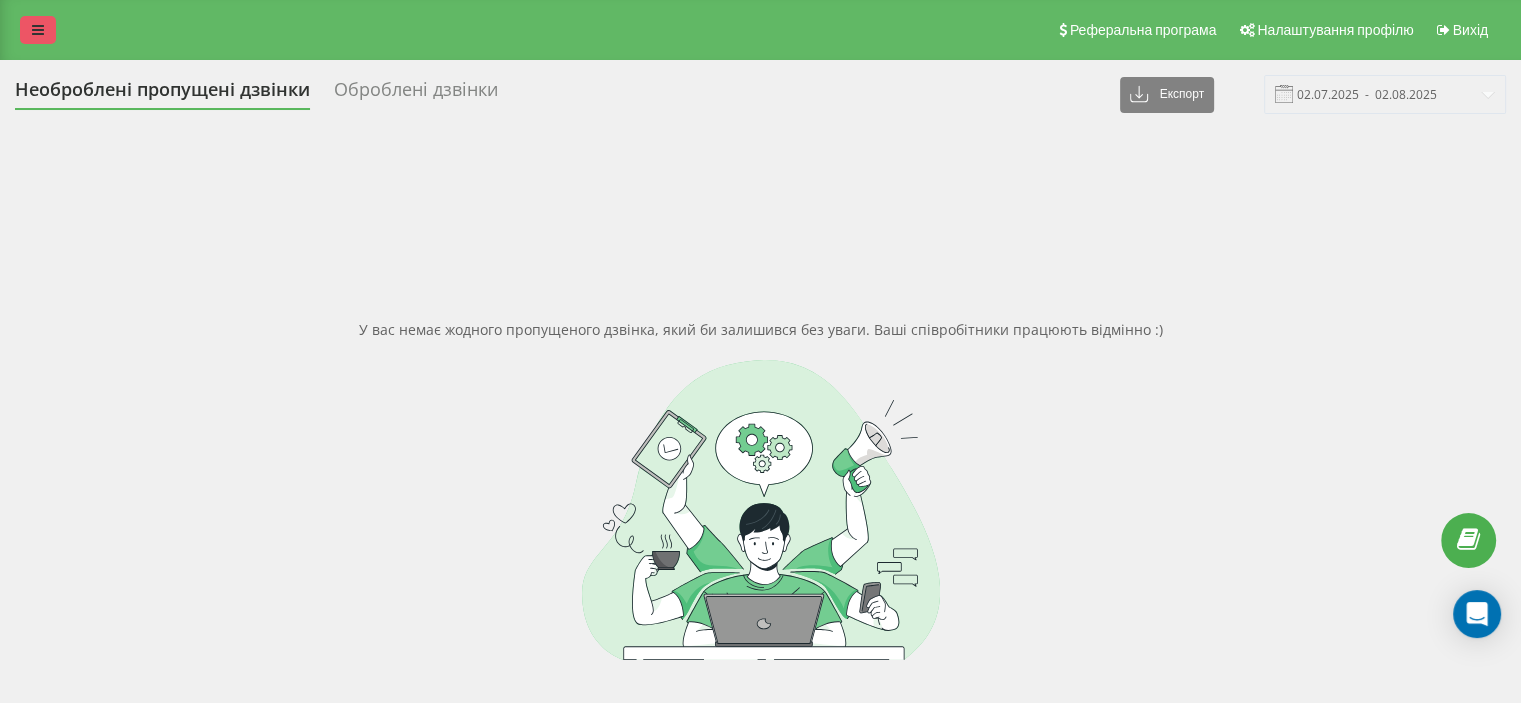 click at bounding box center [38, 30] 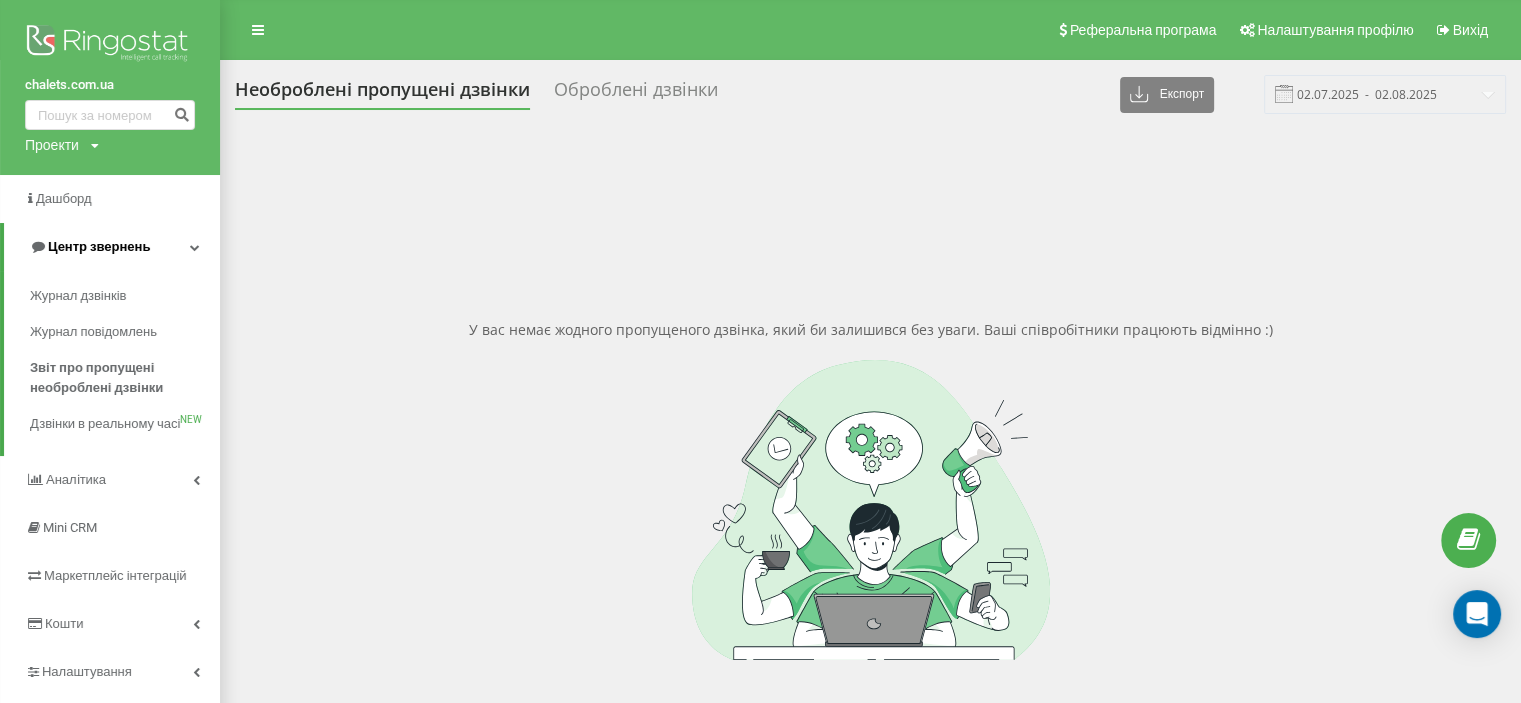 click on "Центр звернень" at bounding box center [99, 246] 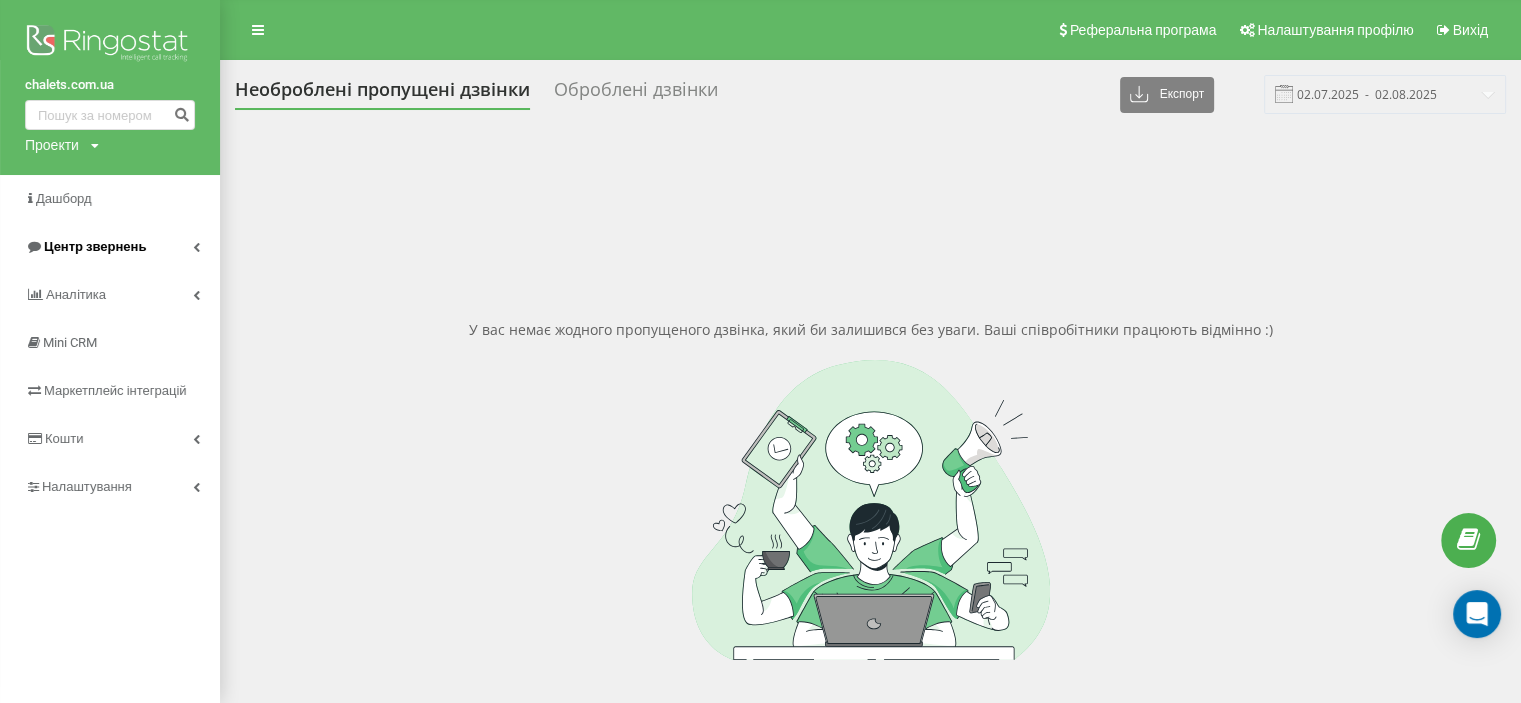 click on "Центр звернень" at bounding box center [95, 246] 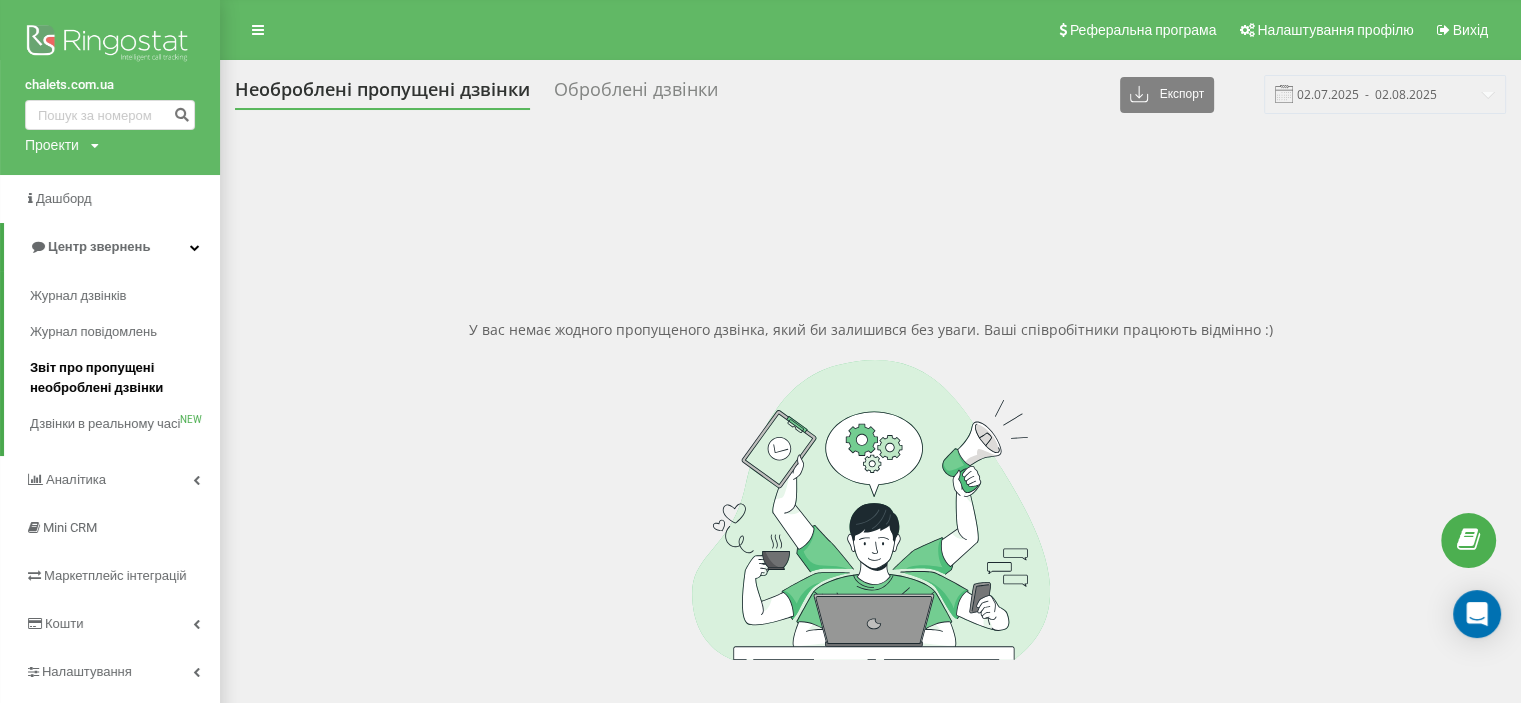 click on "Звіт про пропущені необроблені дзвінки" at bounding box center [120, 378] 